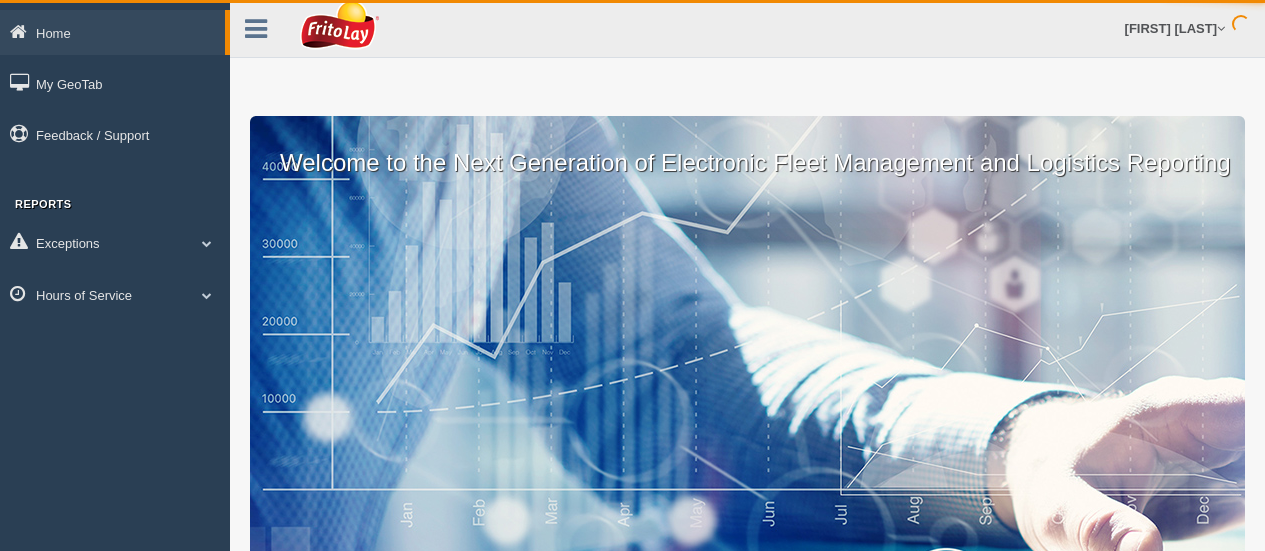 scroll, scrollTop: 0, scrollLeft: 0, axis: both 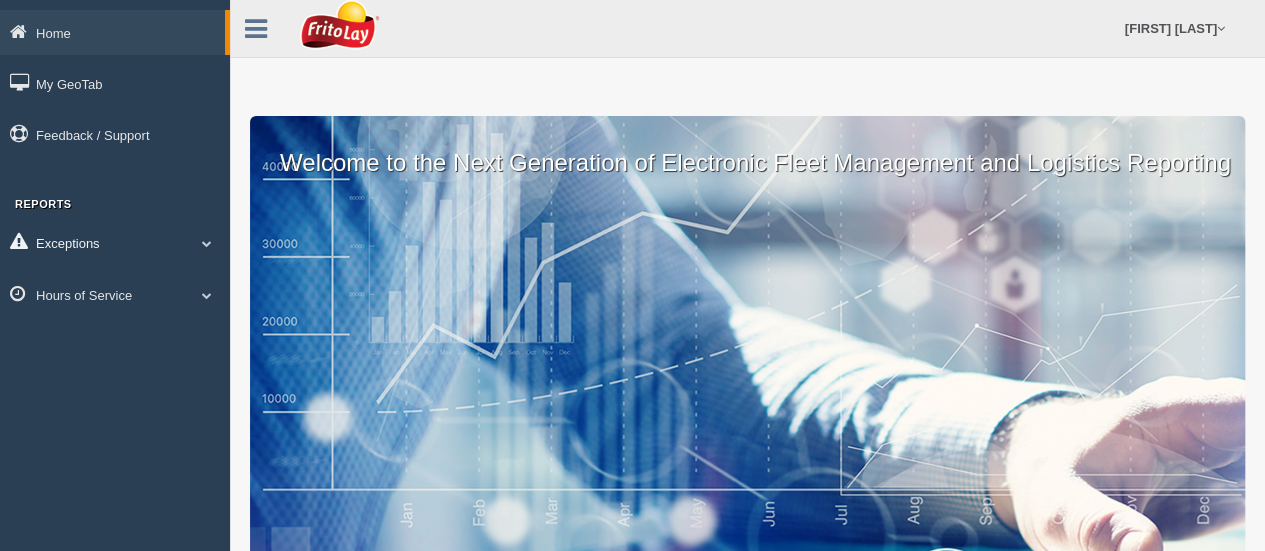 click at bounding box center (207, 243) 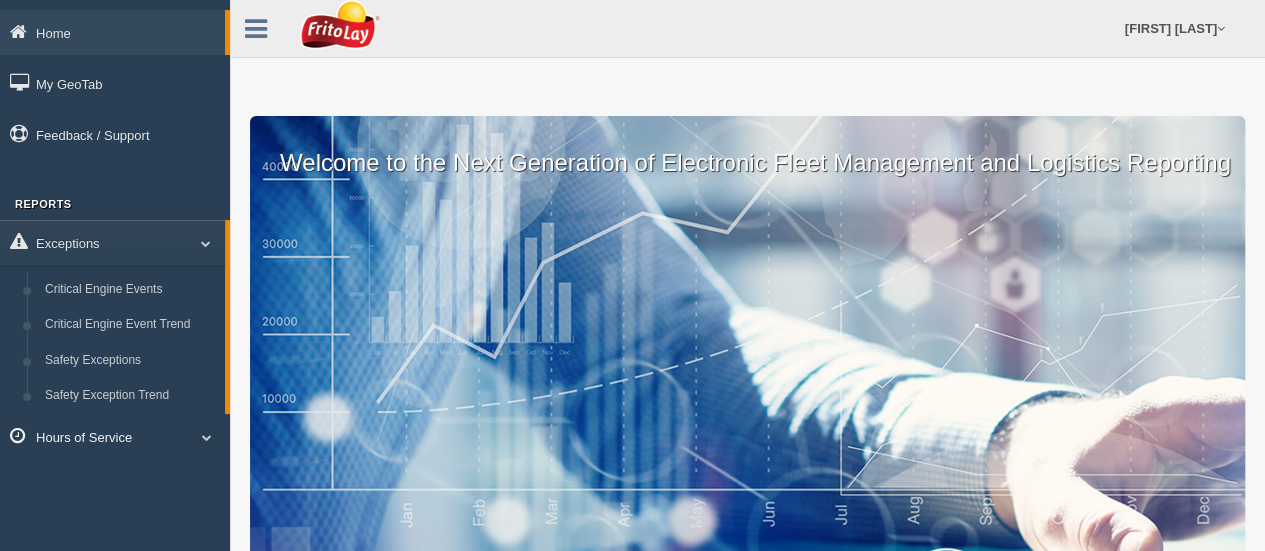click at bounding box center (207, 437) 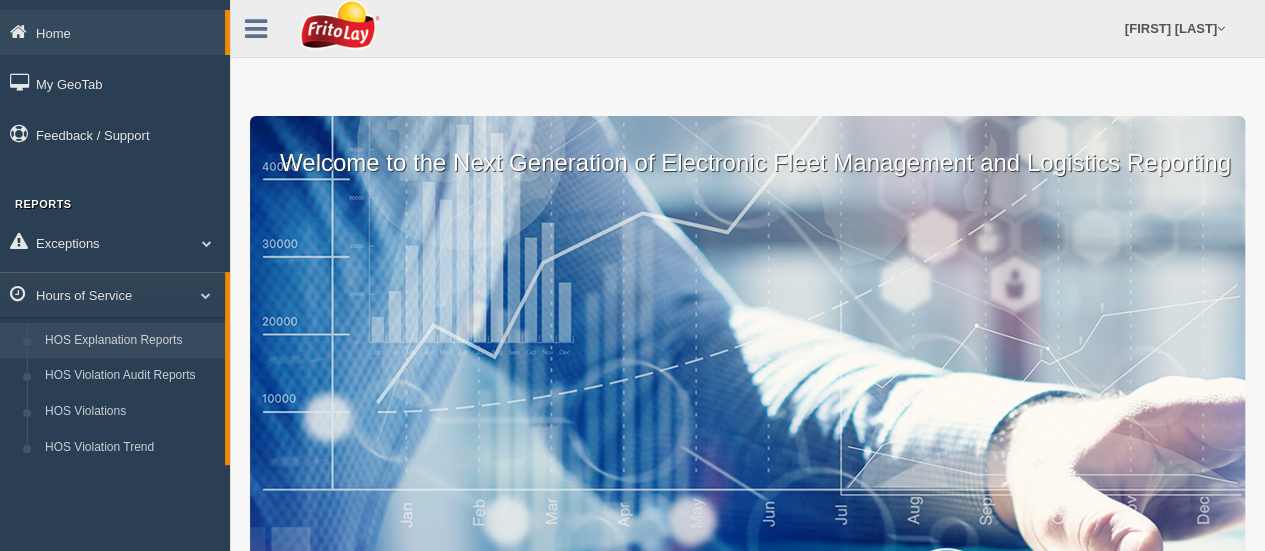 click on "HOS Explanation Reports" at bounding box center [130, 341] 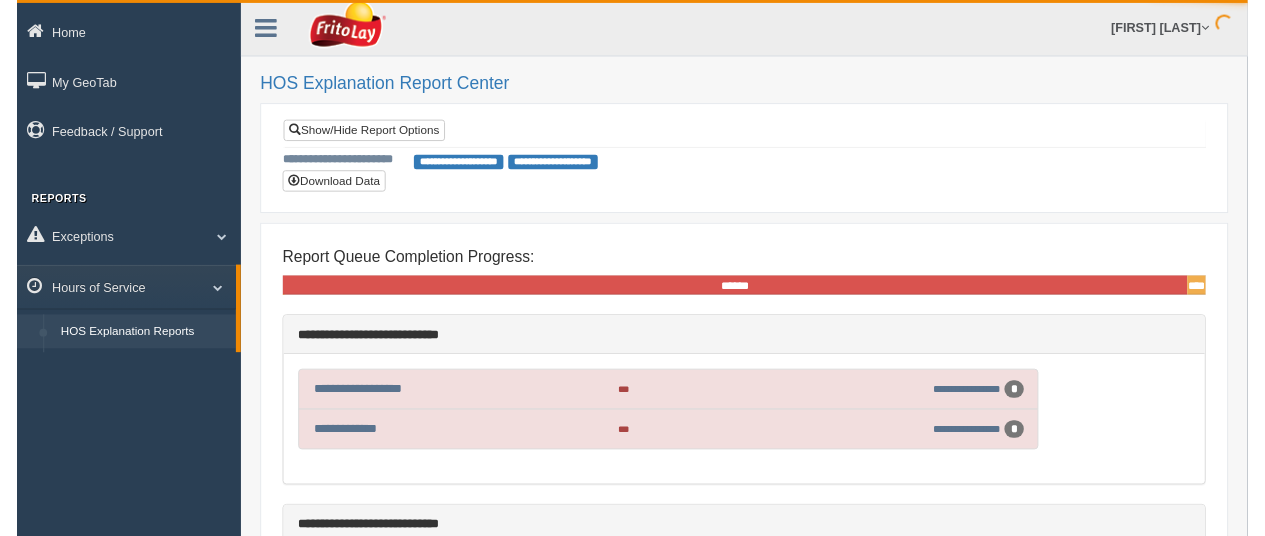 scroll, scrollTop: 0, scrollLeft: 0, axis: both 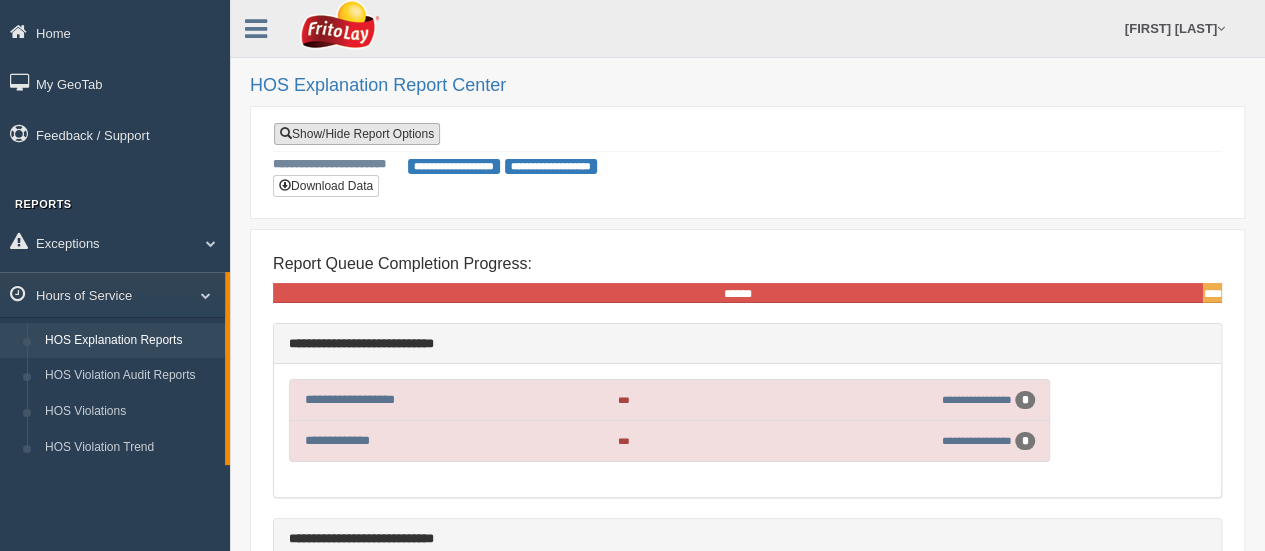 click on "Show/Hide Report Options" at bounding box center (357, 134) 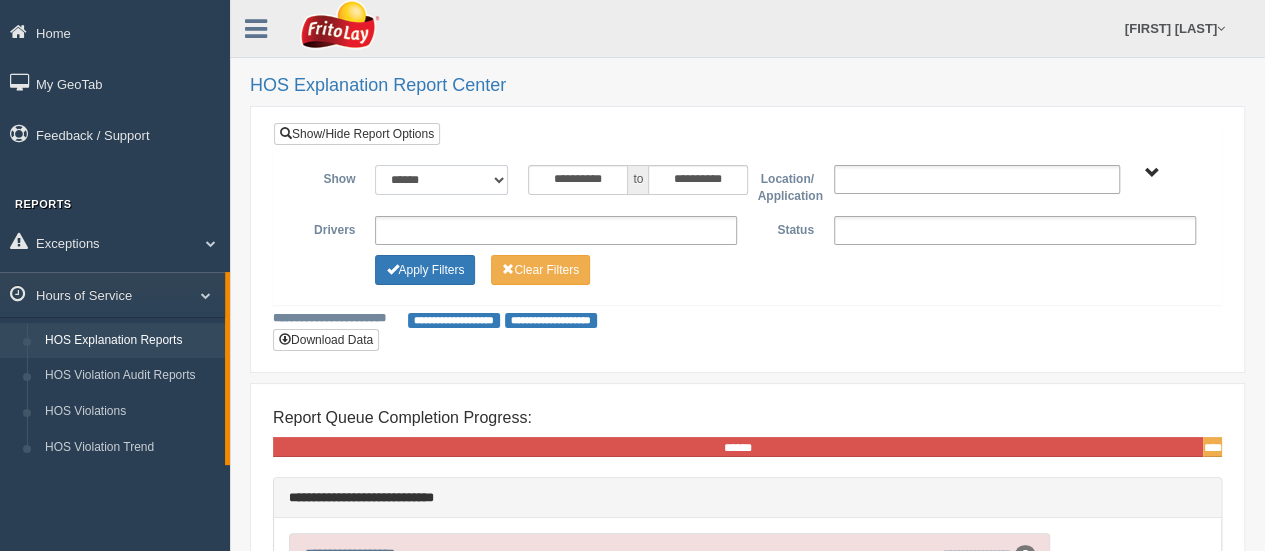 click on "**********" at bounding box center (441, 180) 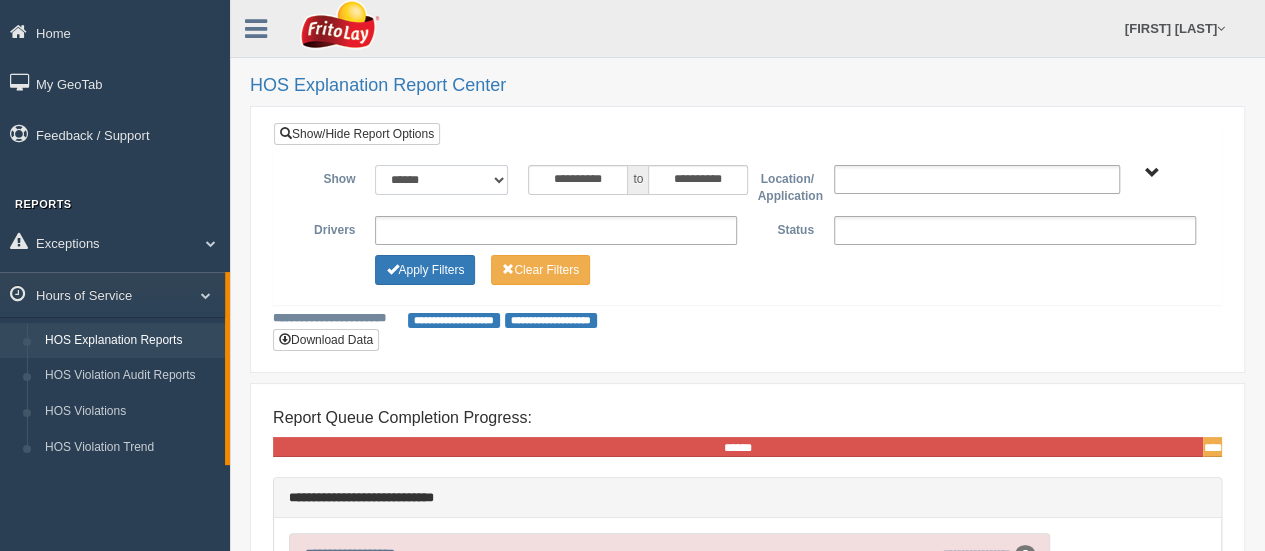 click on "**********" at bounding box center [441, 180] 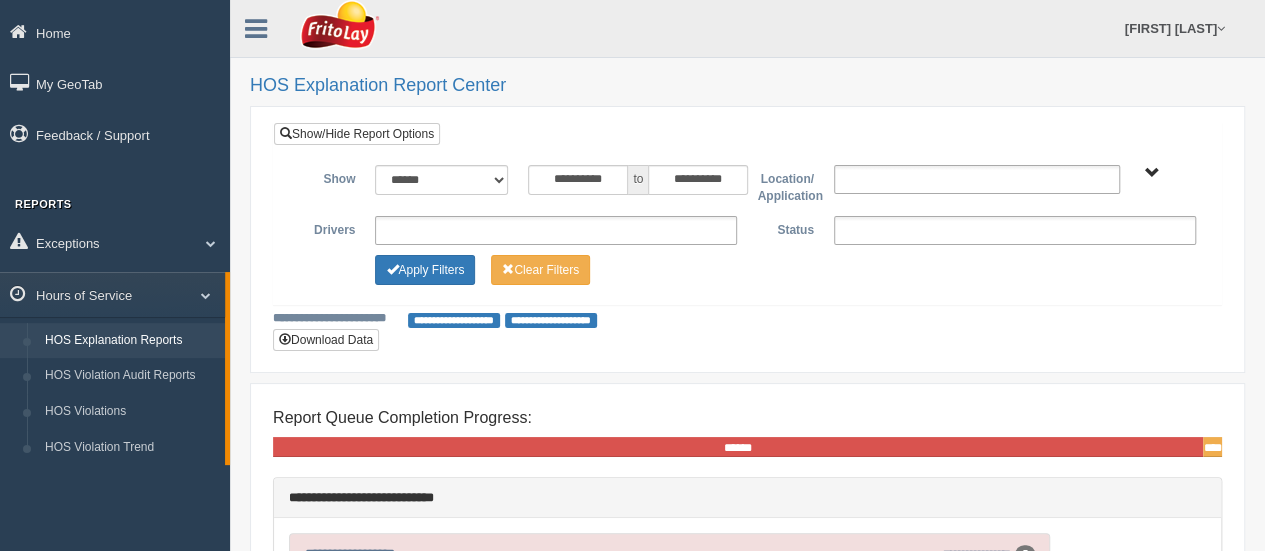 click on "CAPITAL ZONE-MU01603" at bounding box center [1152, 173] 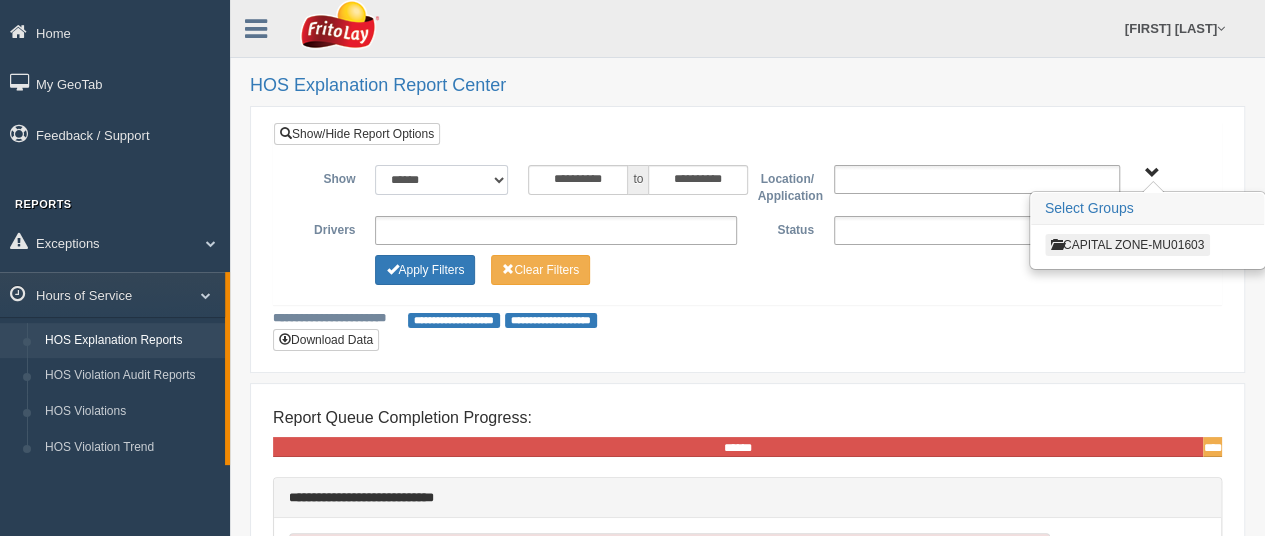 click on "**********" at bounding box center (441, 180) 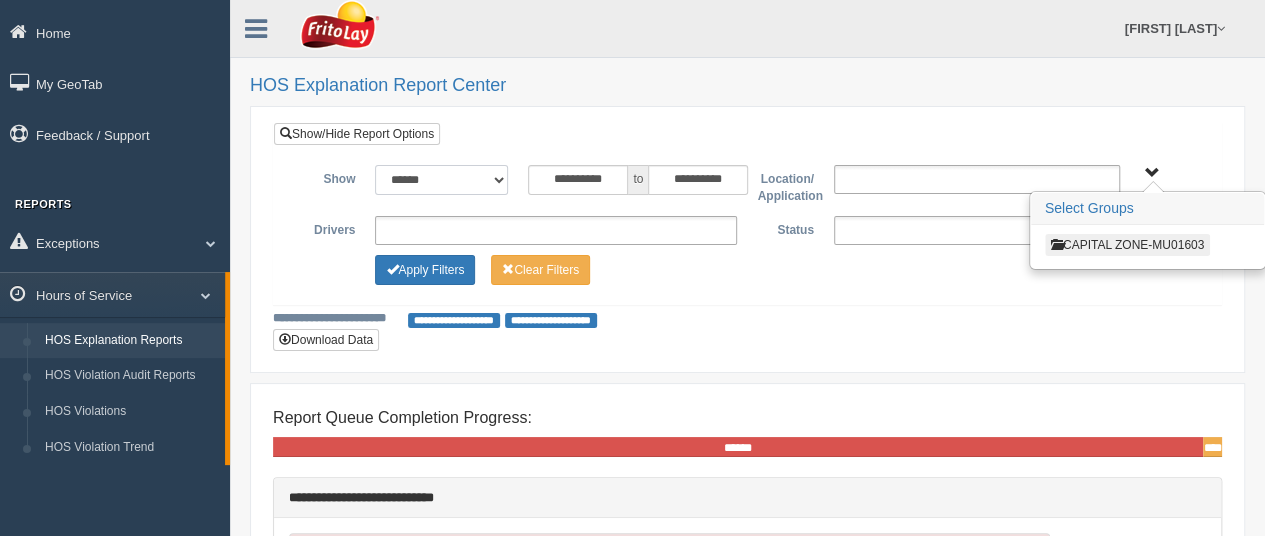 click on "**********" at bounding box center [441, 180] 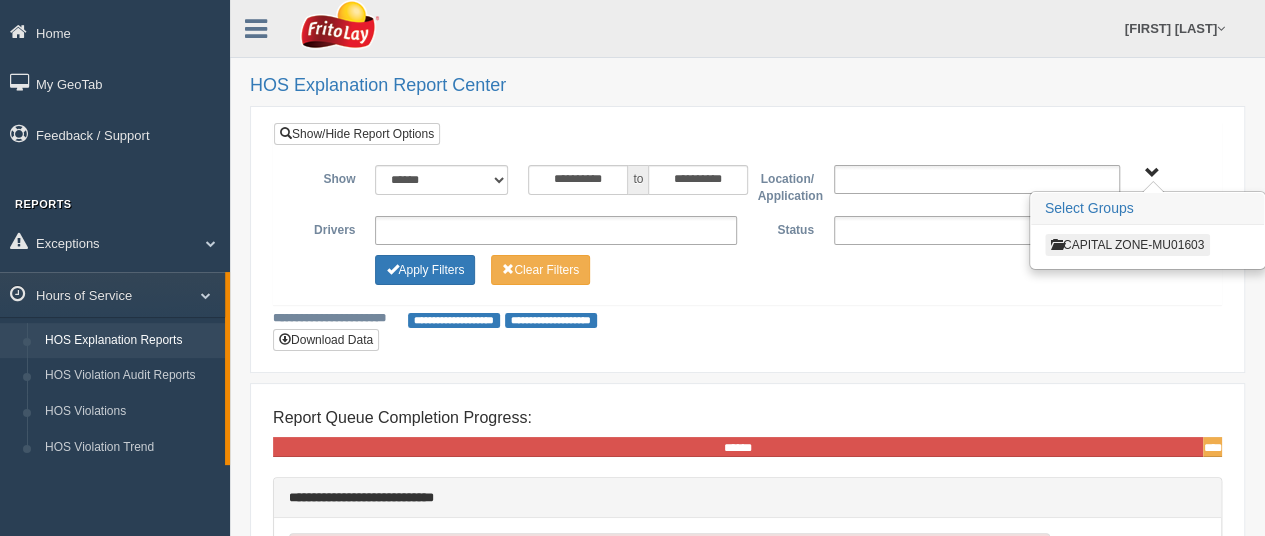 click on "CAPITAL ZONE-MU01603" at bounding box center (1152, 173) 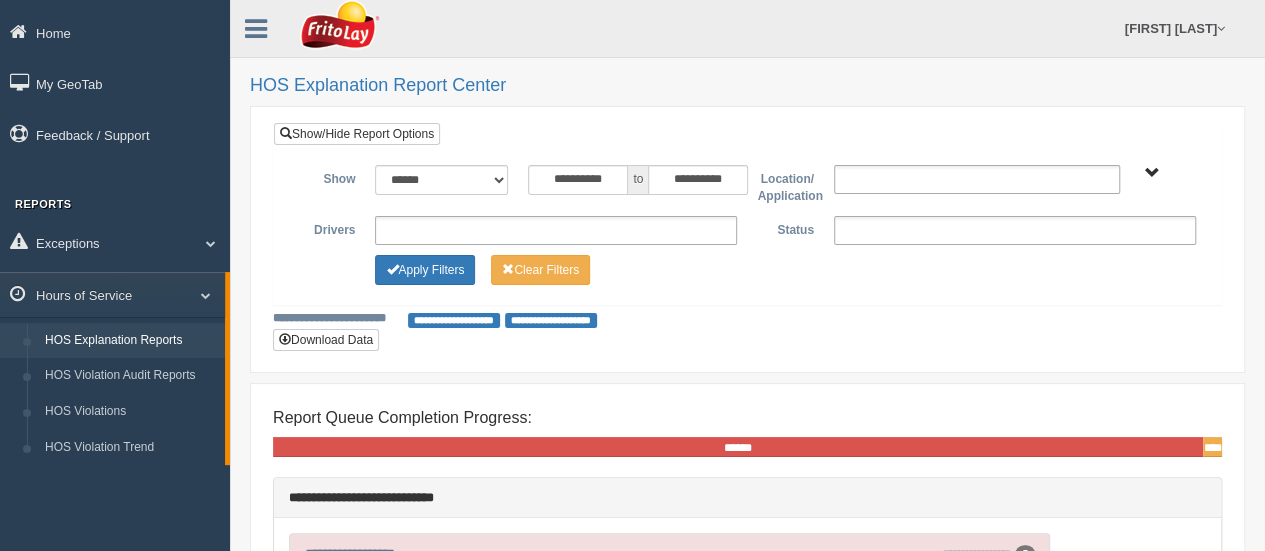 click on "CAPITAL ZONE-MU01603" at bounding box center [1152, 173] 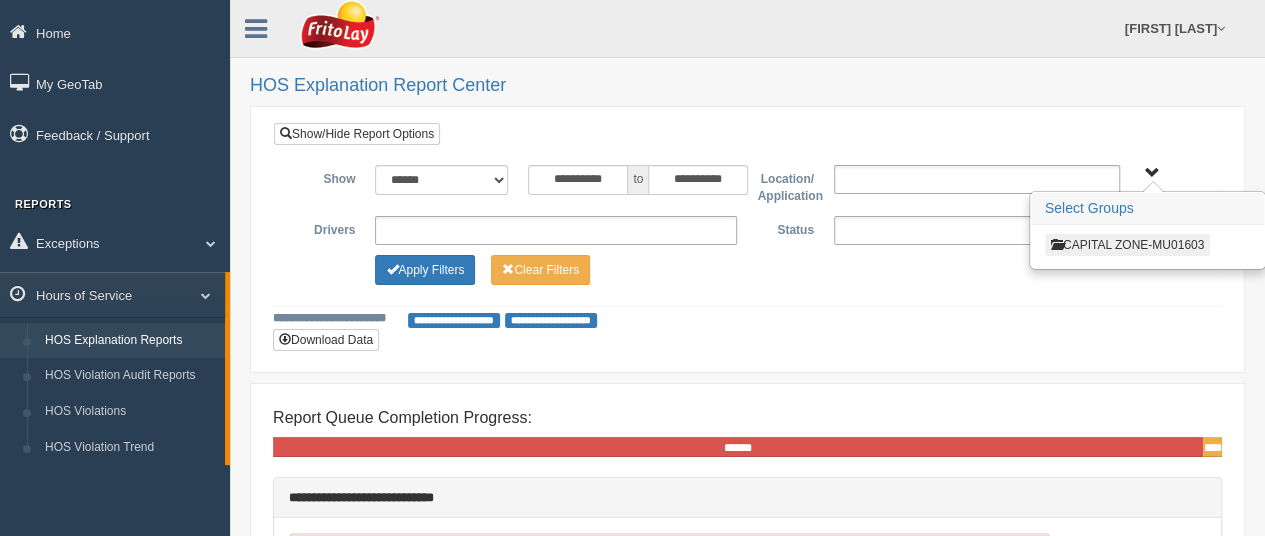 click on "CAPITAL ZONE-MU01603" at bounding box center [1127, 245] 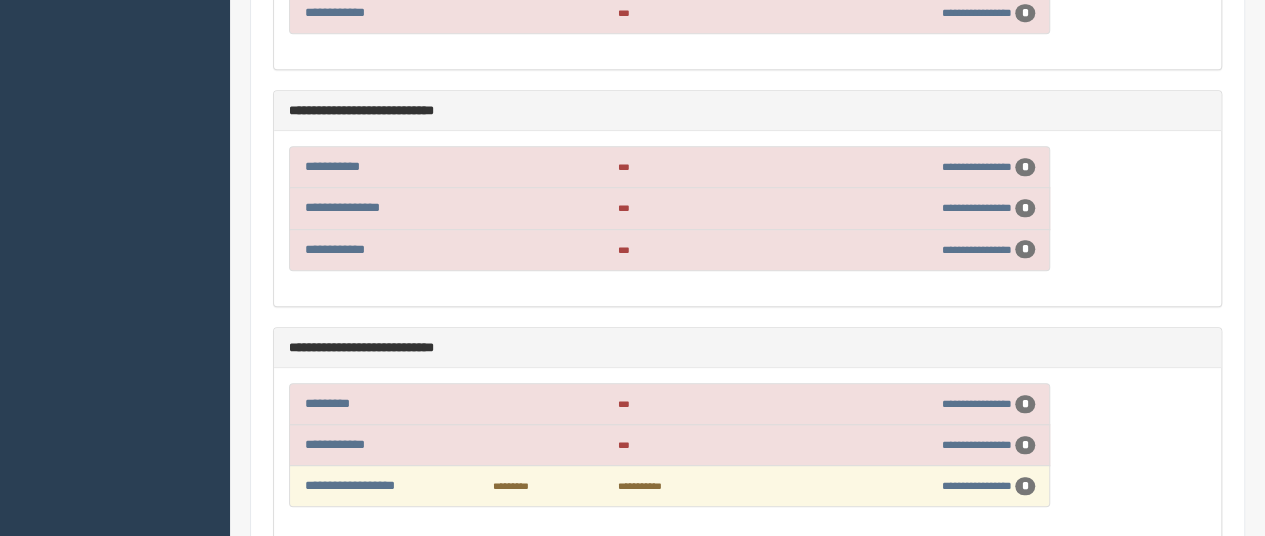 scroll, scrollTop: 4700, scrollLeft: 0, axis: vertical 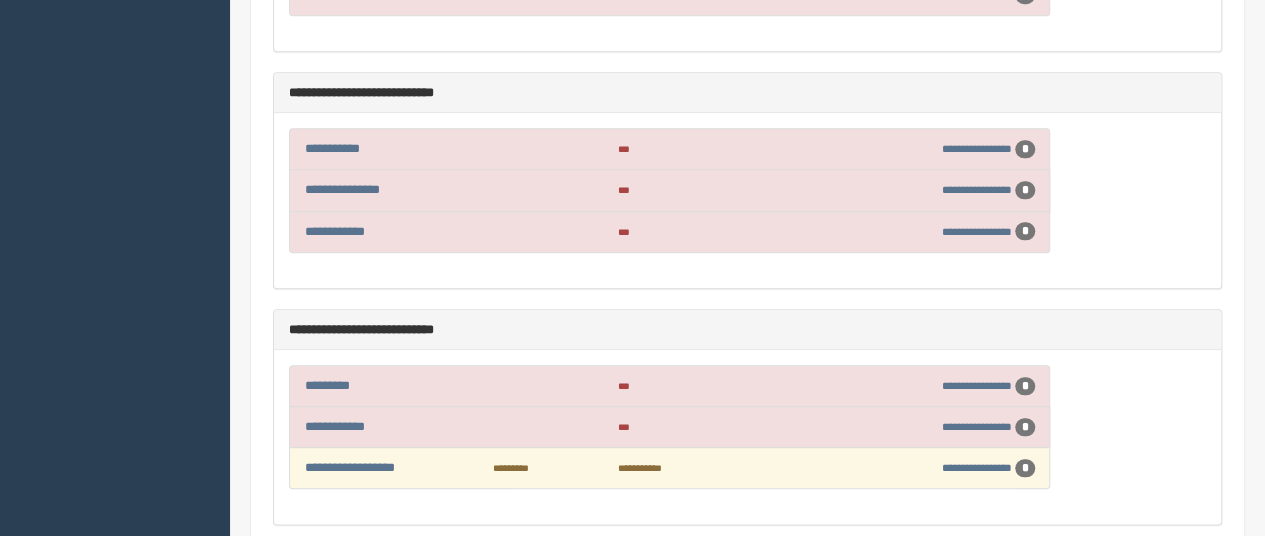 click on "**********" at bounding box center [733, 467] 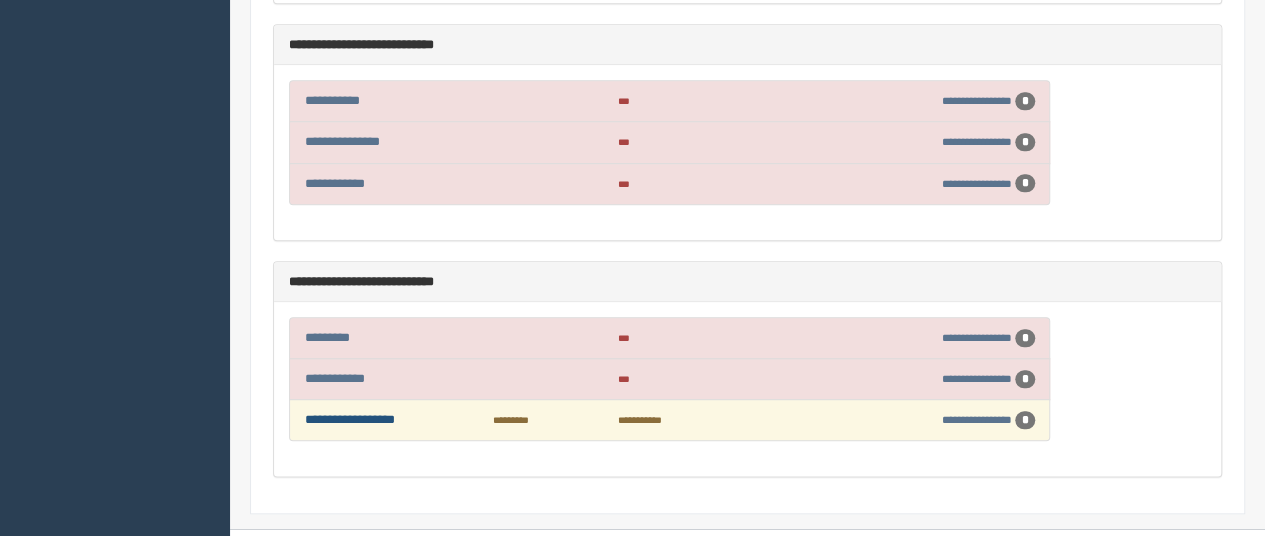 click on "**********" at bounding box center [350, 419] 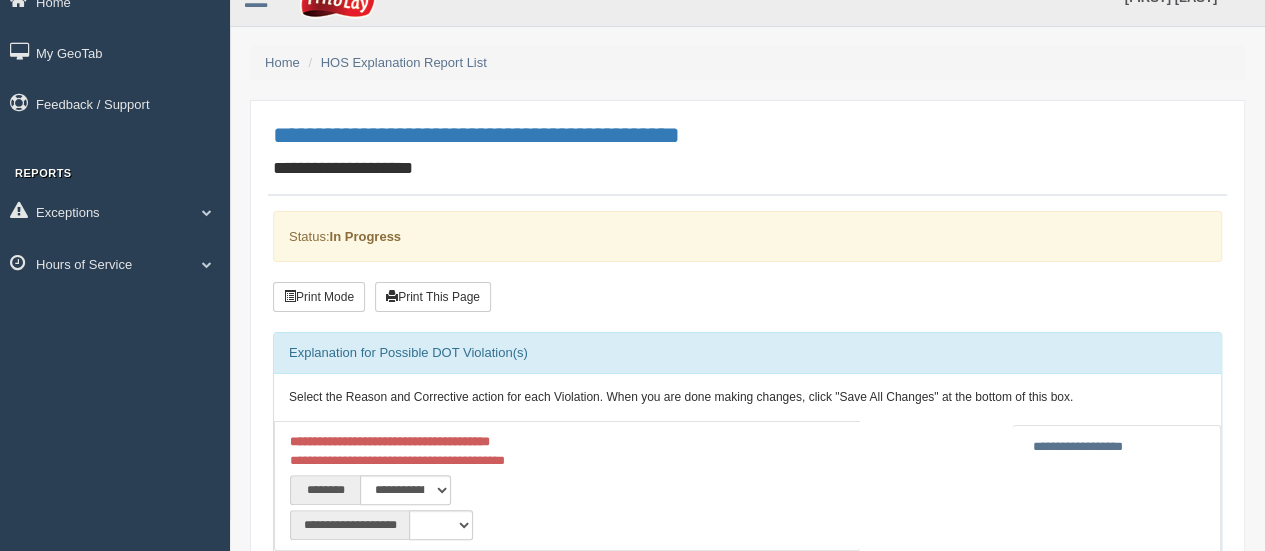scroll, scrollTop: 0, scrollLeft: 0, axis: both 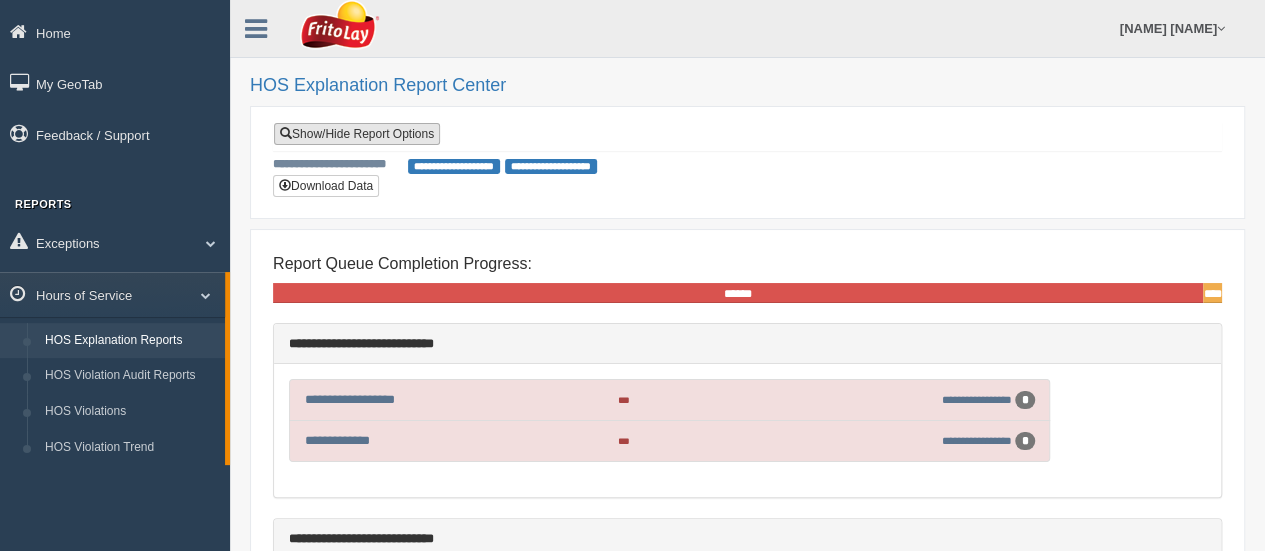 click on "Show/Hide Report Options" at bounding box center [357, 134] 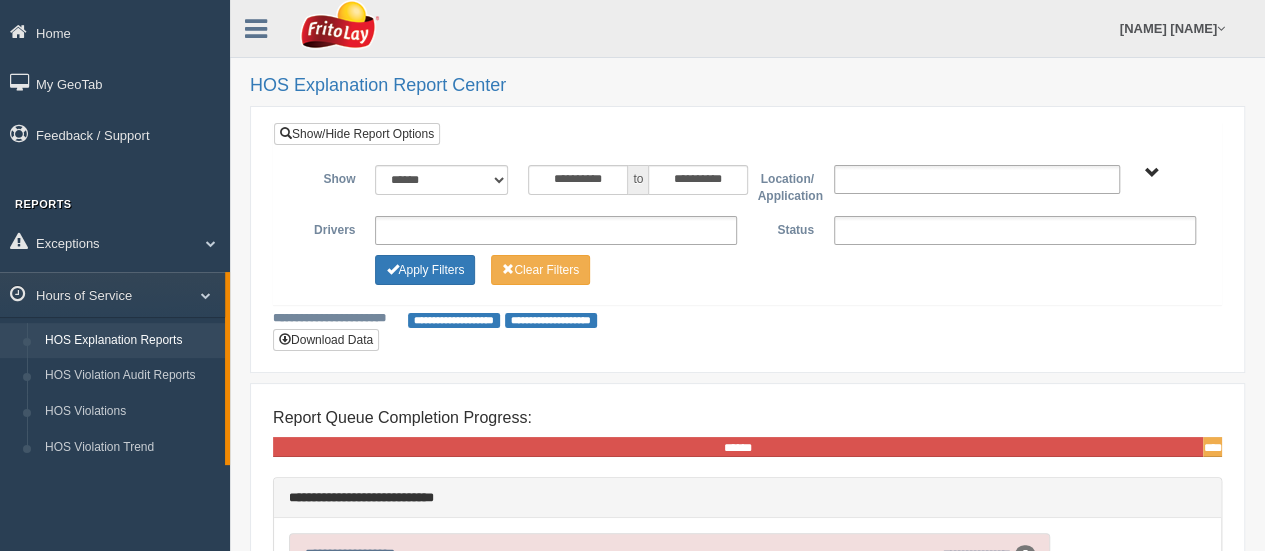 click on "to" at bounding box center [638, 180] 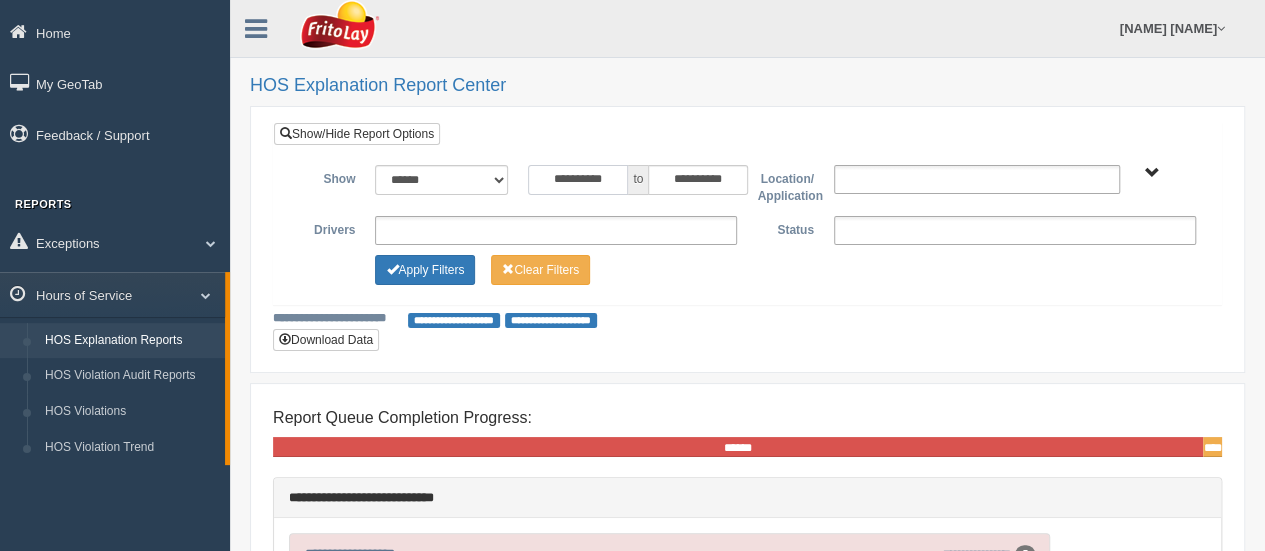 click on "**********" at bounding box center (578, 180) 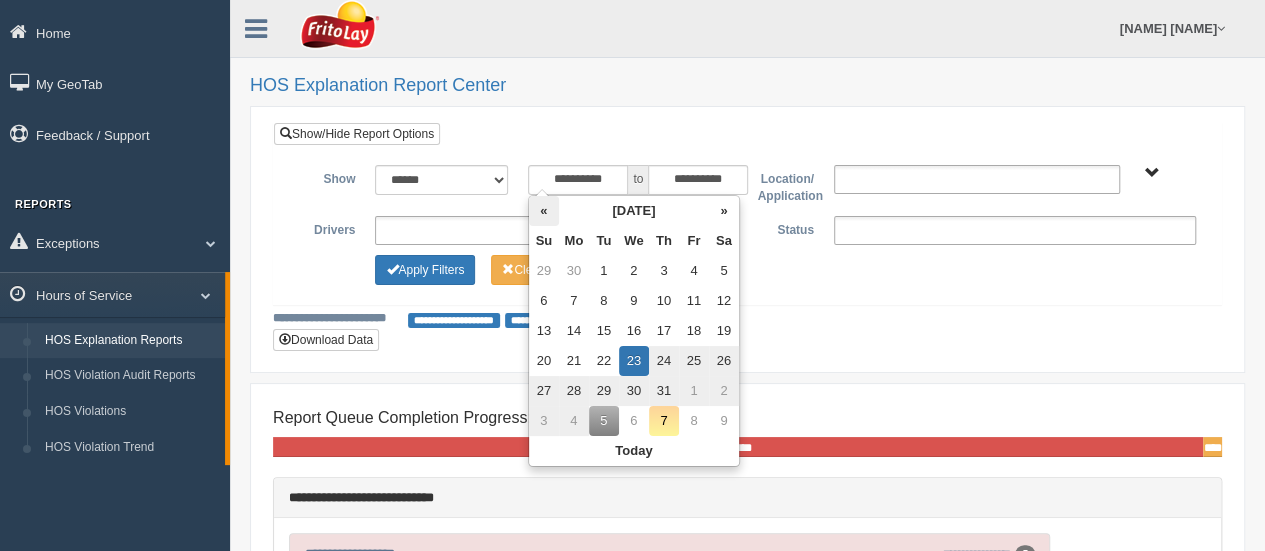 click on "«" at bounding box center [544, 211] 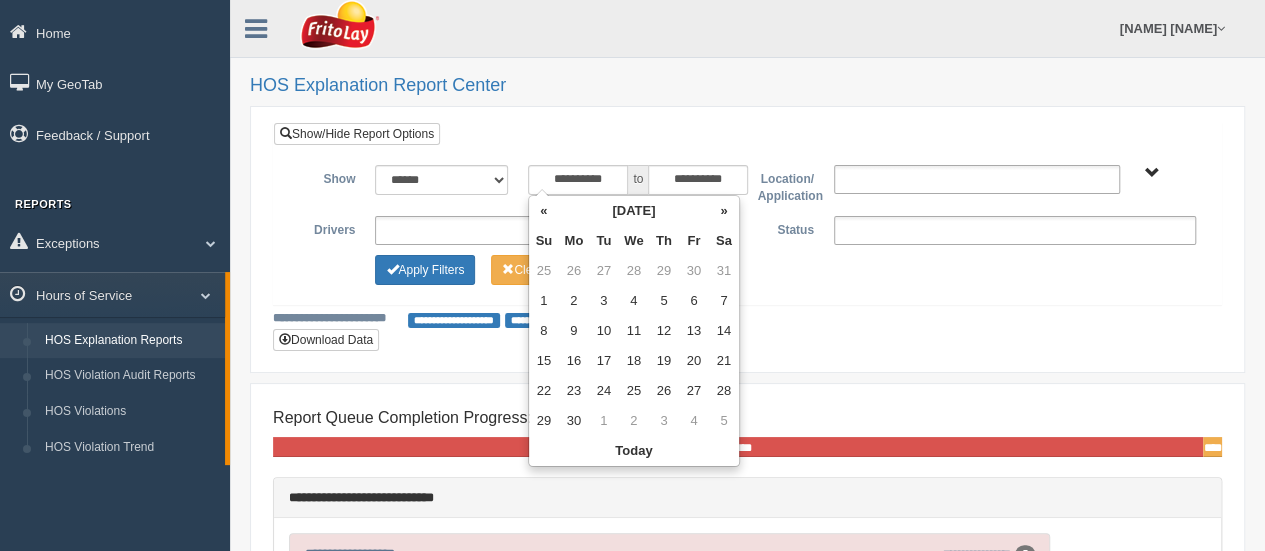 click on "«" at bounding box center (544, 211) 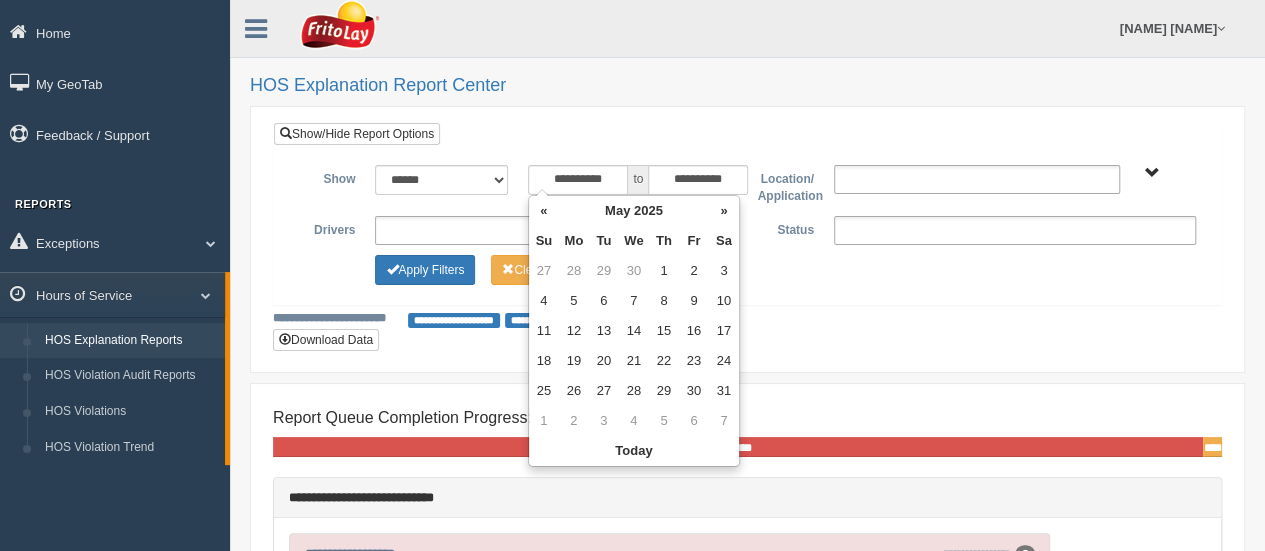 click on "«" at bounding box center [544, 211] 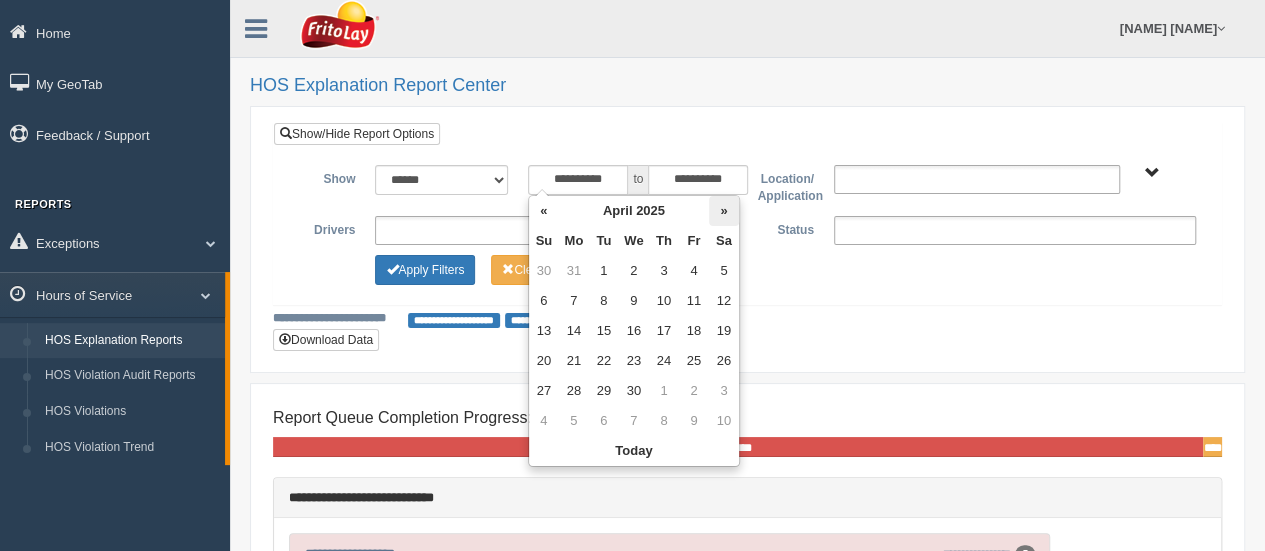 click on "»" at bounding box center (724, 211) 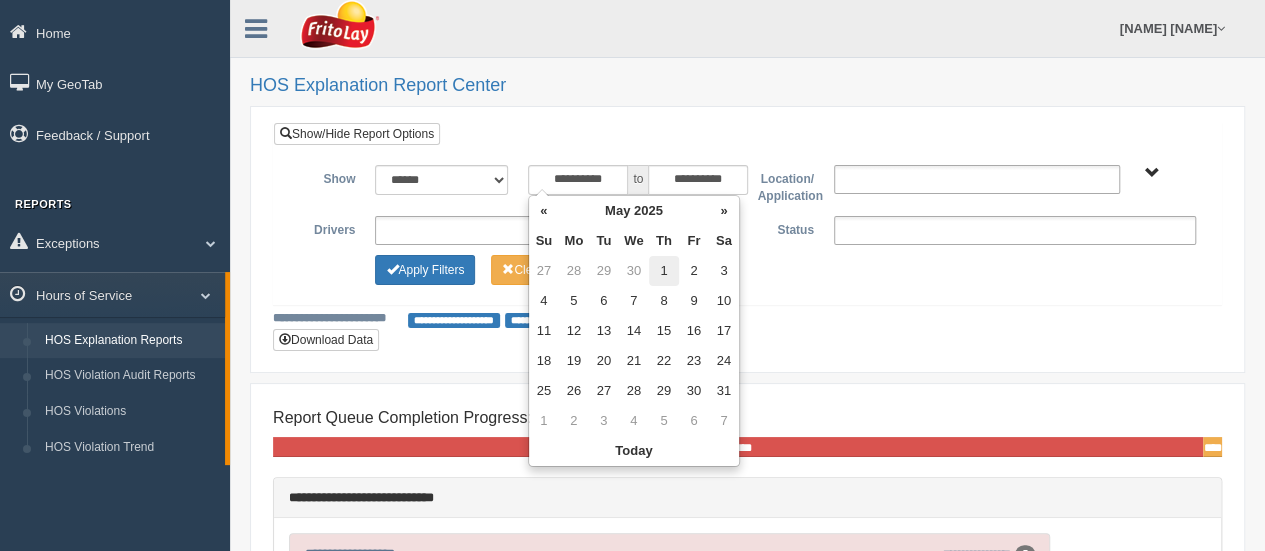 click on "1" at bounding box center [664, 271] 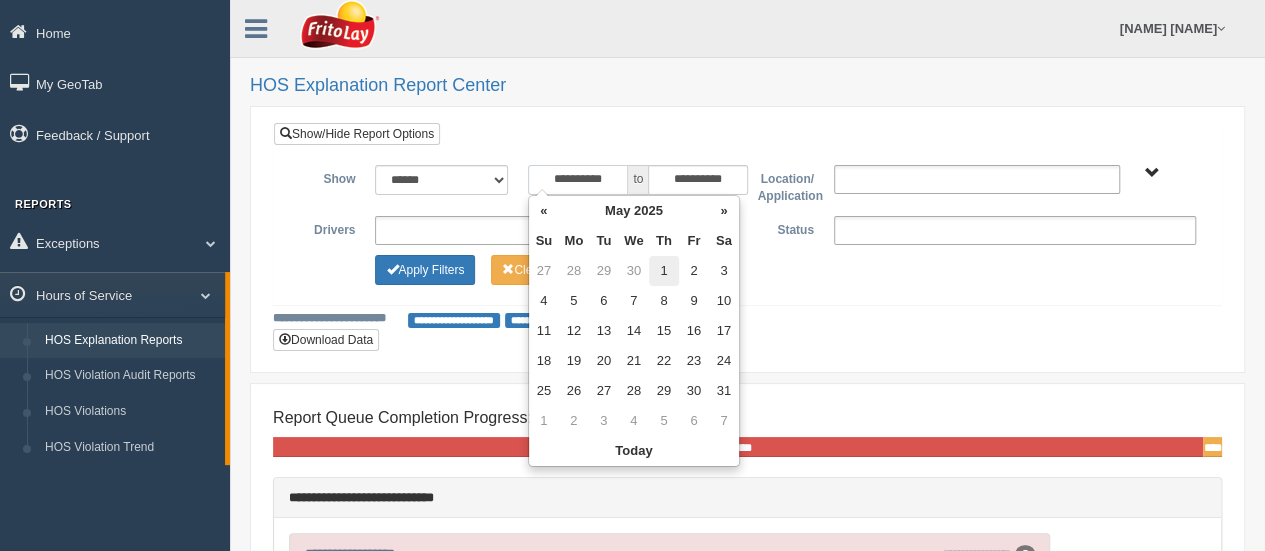 type on "**********" 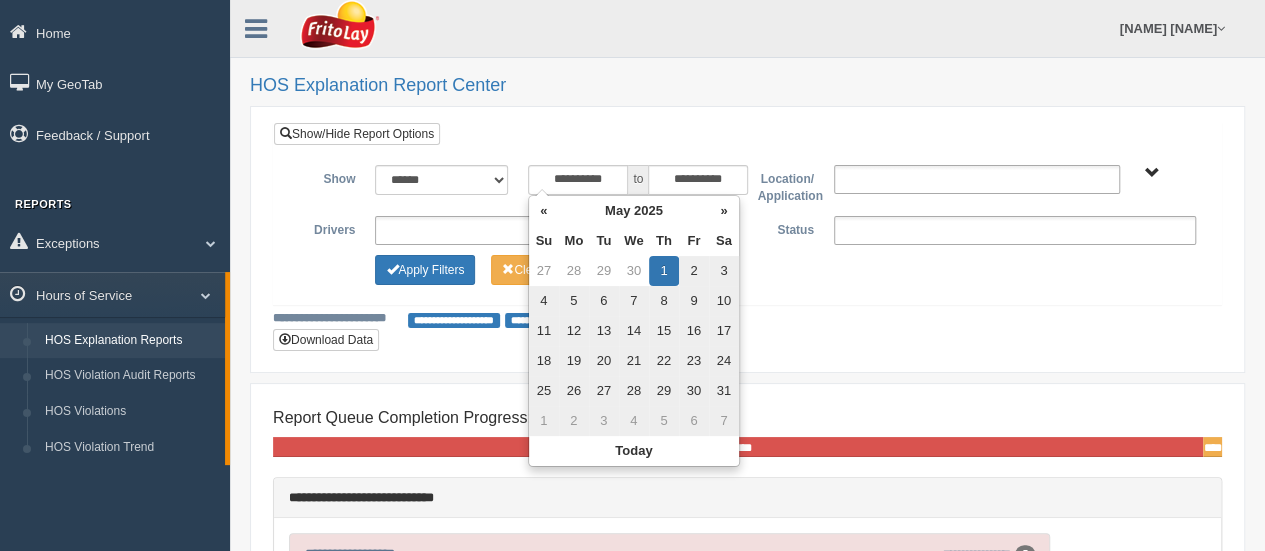 click on "1" at bounding box center [664, 271] 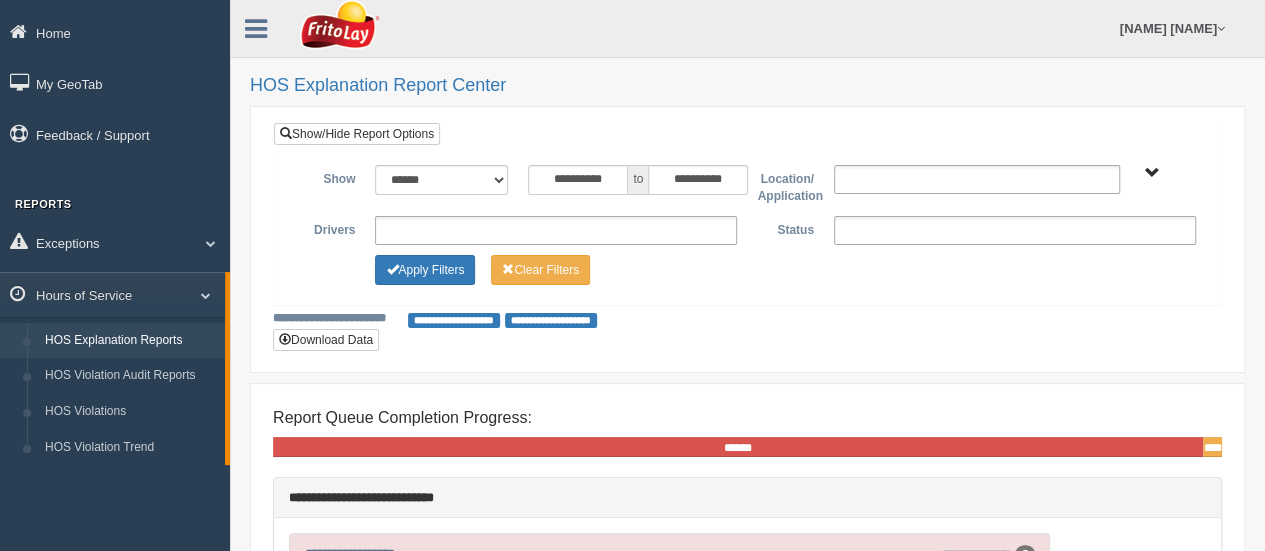 click on "**********" at bounding box center (747, 2638) 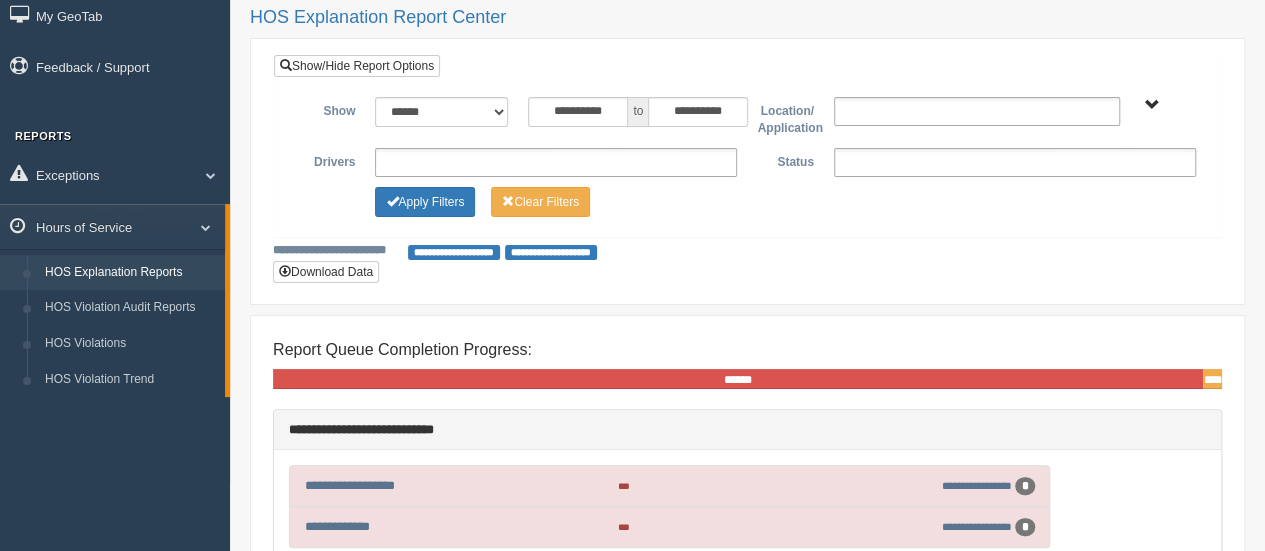 scroll, scrollTop: 100, scrollLeft: 0, axis: vertical 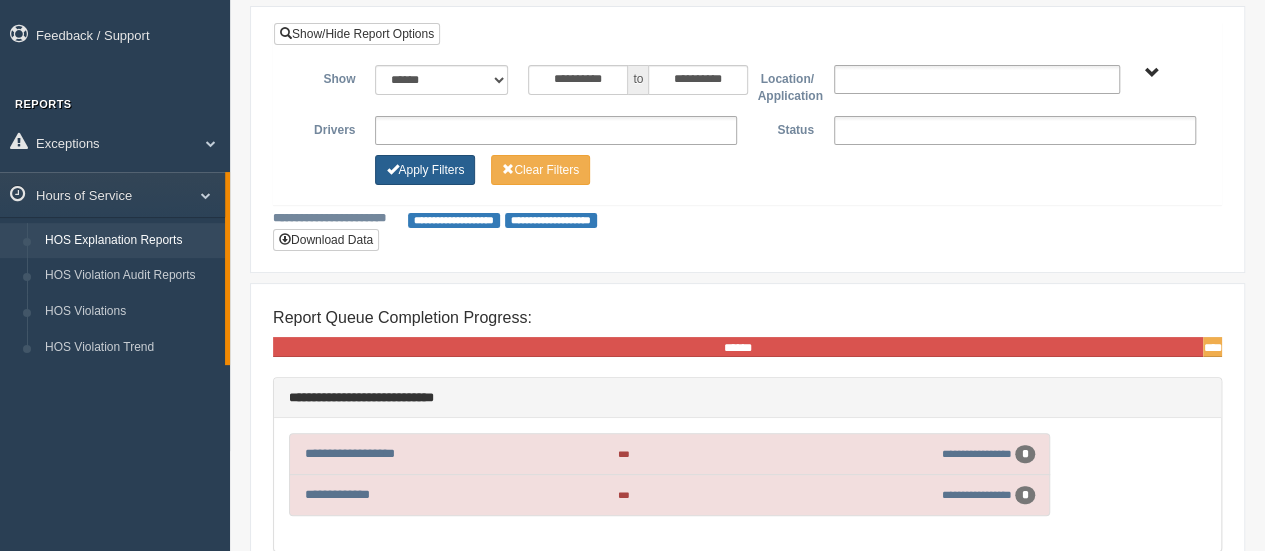 click on "Apply Filters" at bounding box center (425, 170) 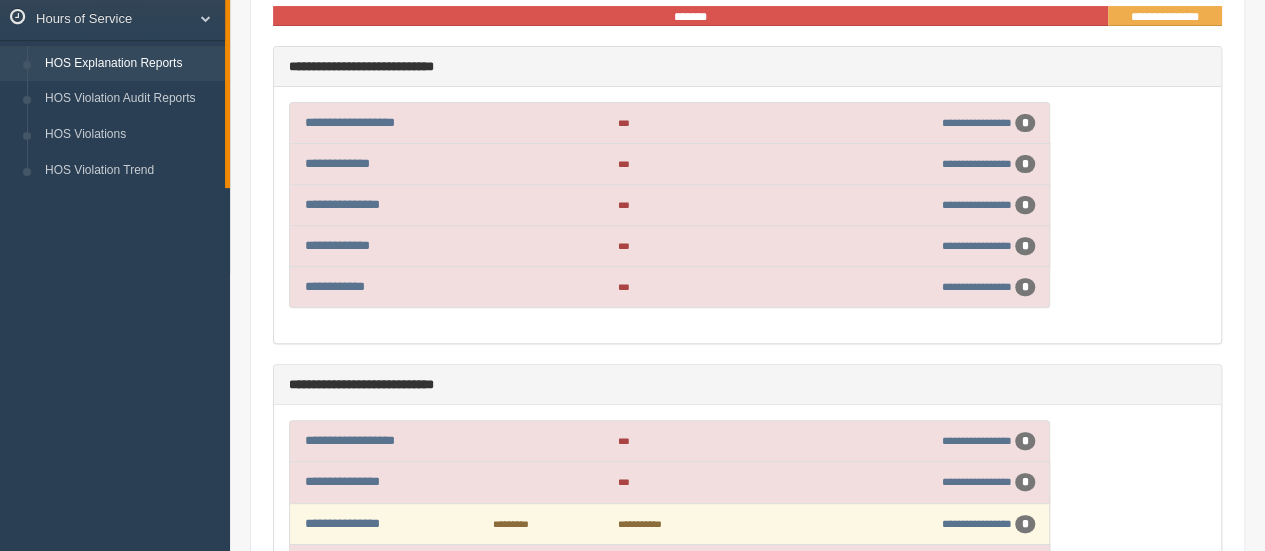 scroll, scrollTop: 0, scrollLeft: 0, axis: both 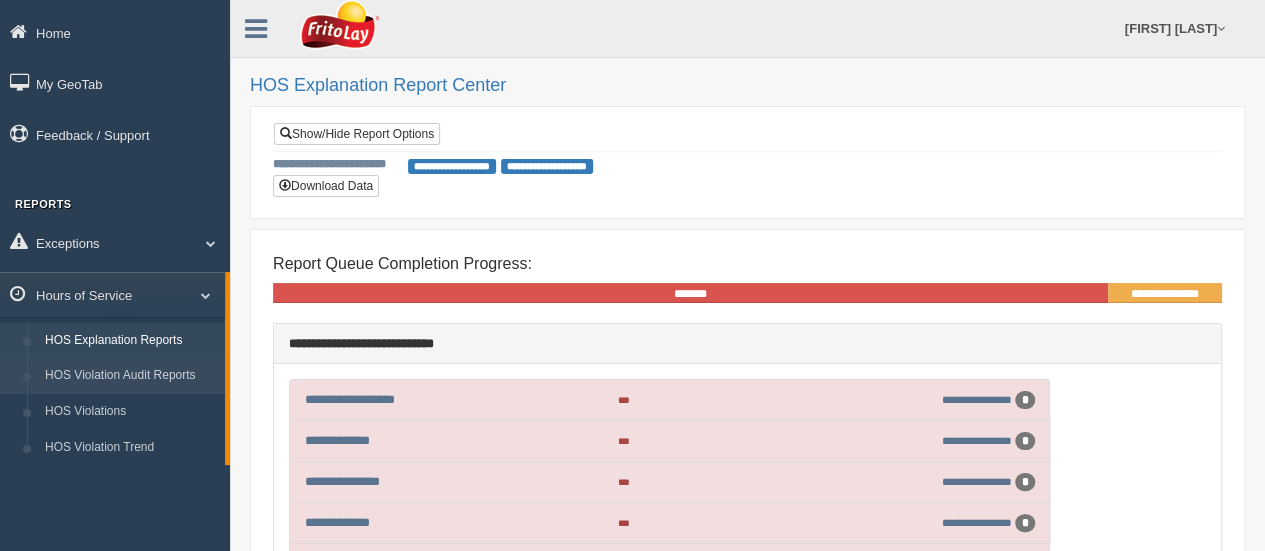 click on "HOS Violation Audit Reports" at bounding box center [130, 376] 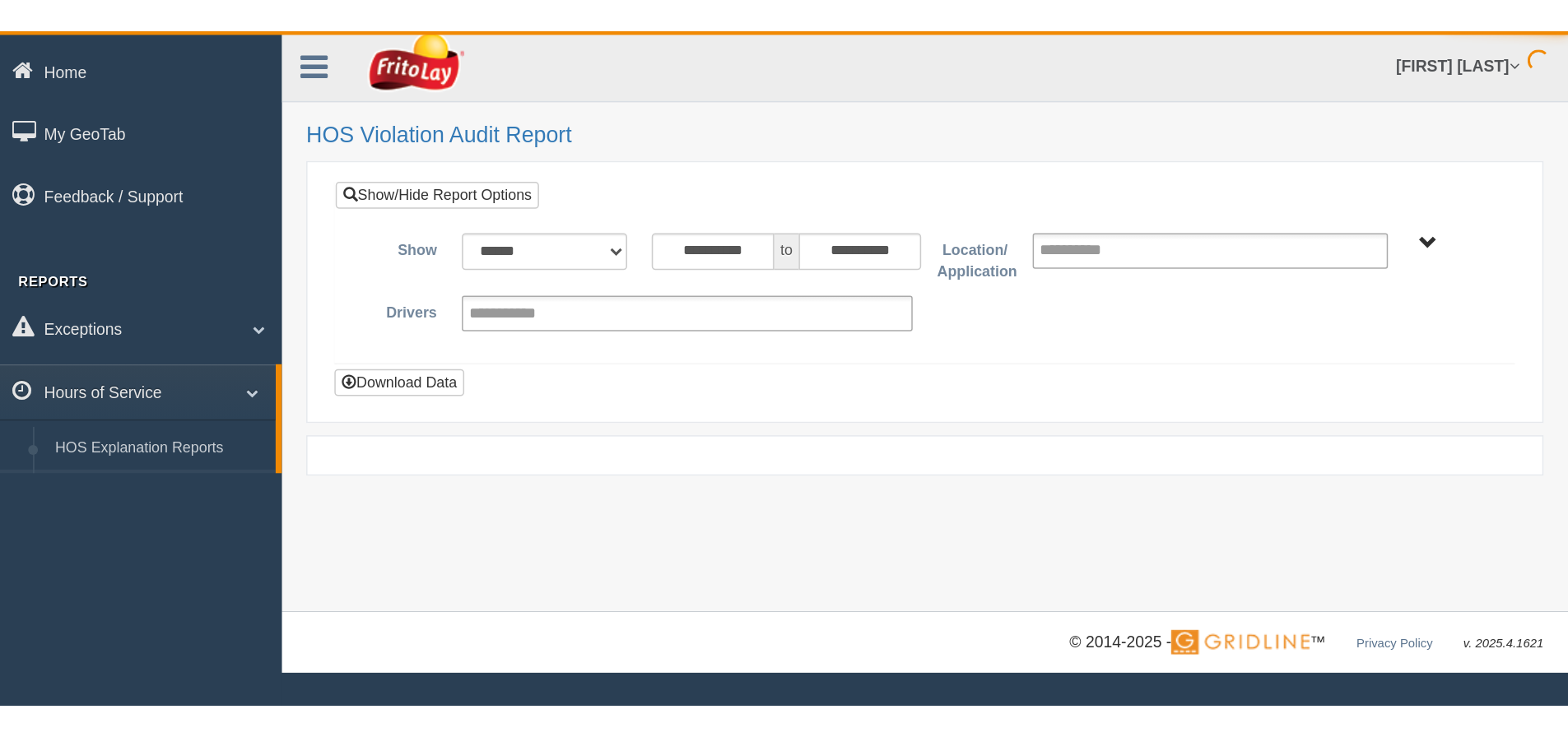 scroll, scrollTop: 0, scrollLeft: 0, axis: both 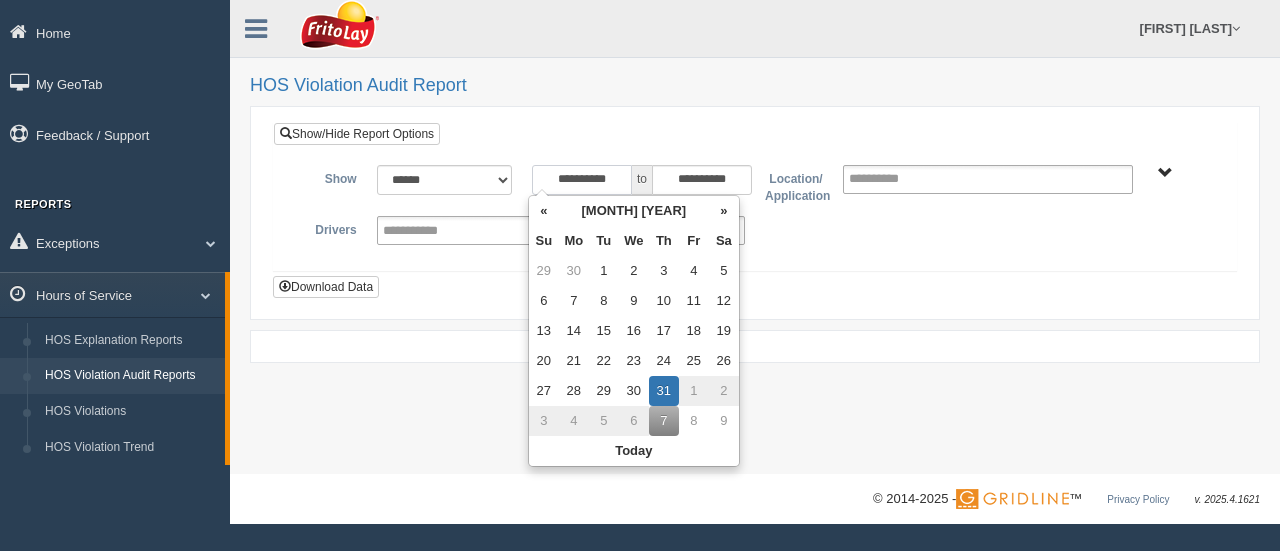 click on "**********" at bounding box center [582, 180] 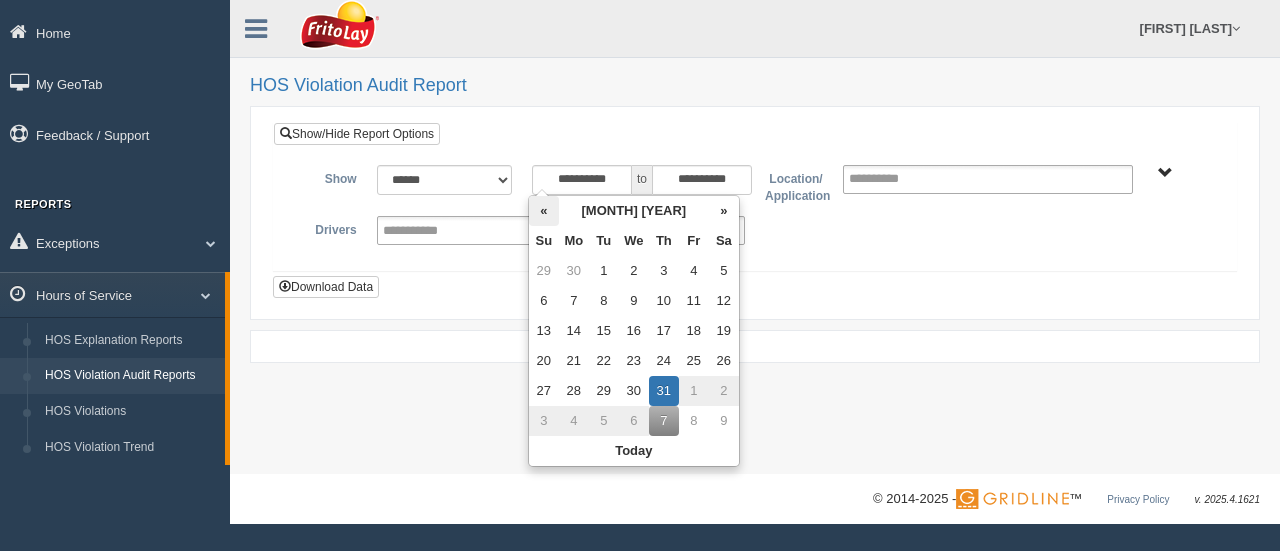 click on "«" at bounding box center [544, 211] 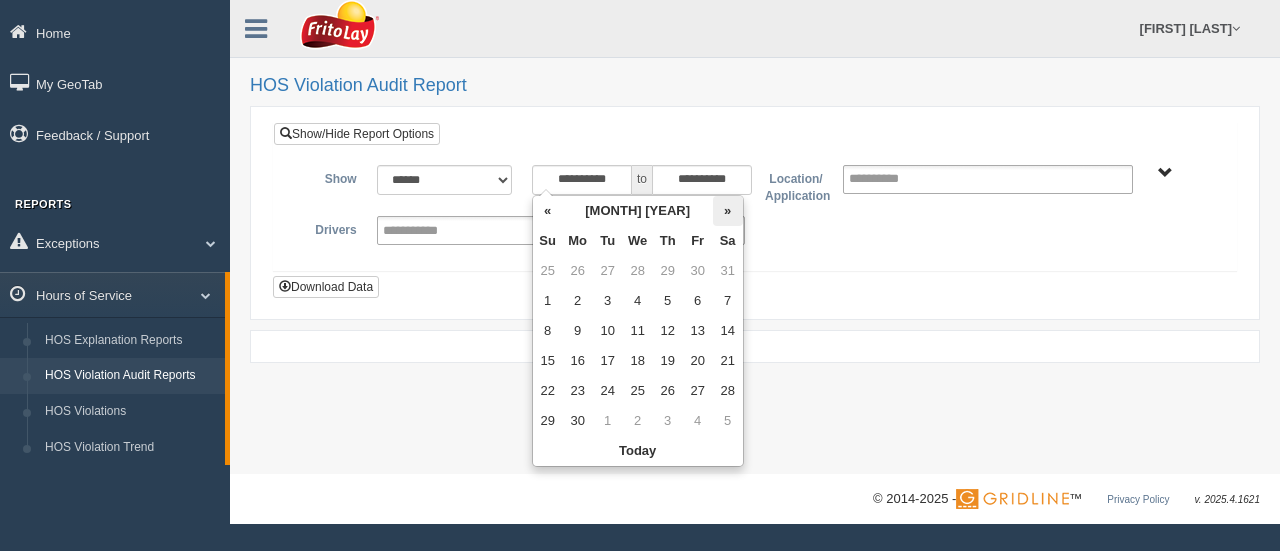 click on "»" at bounding box center (728, 211) 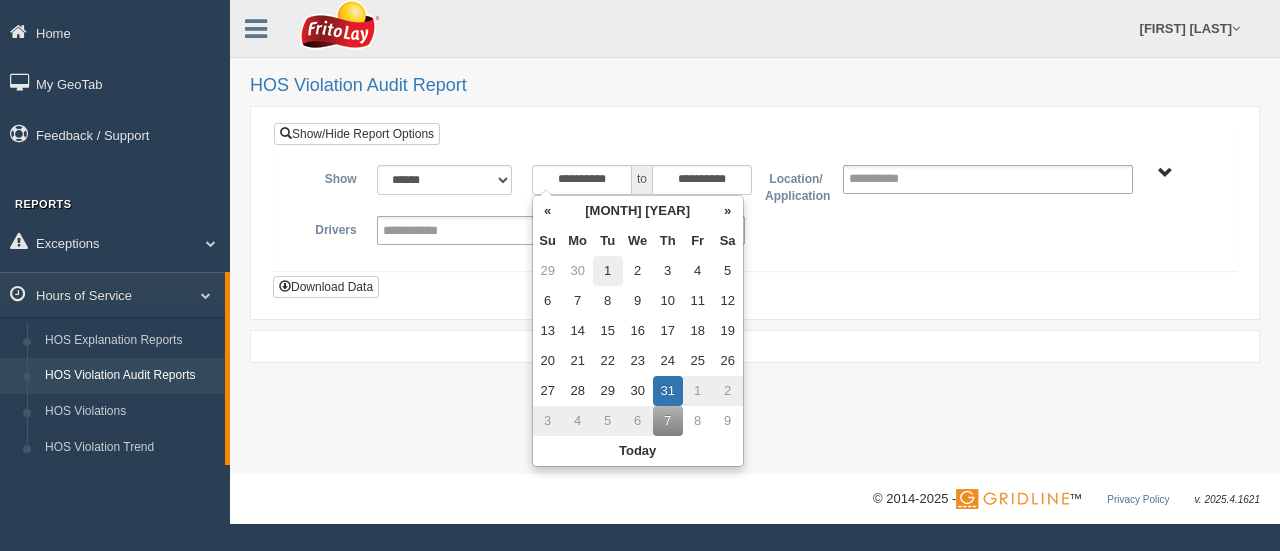 click on "1" at bounding box center (608, 271) 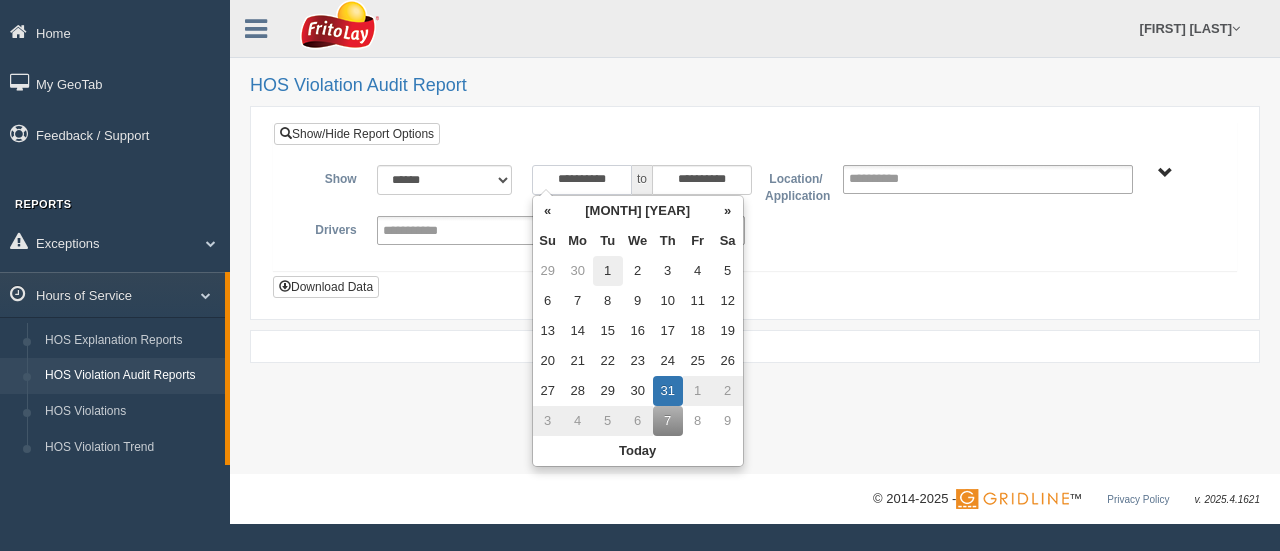 type on "**********" 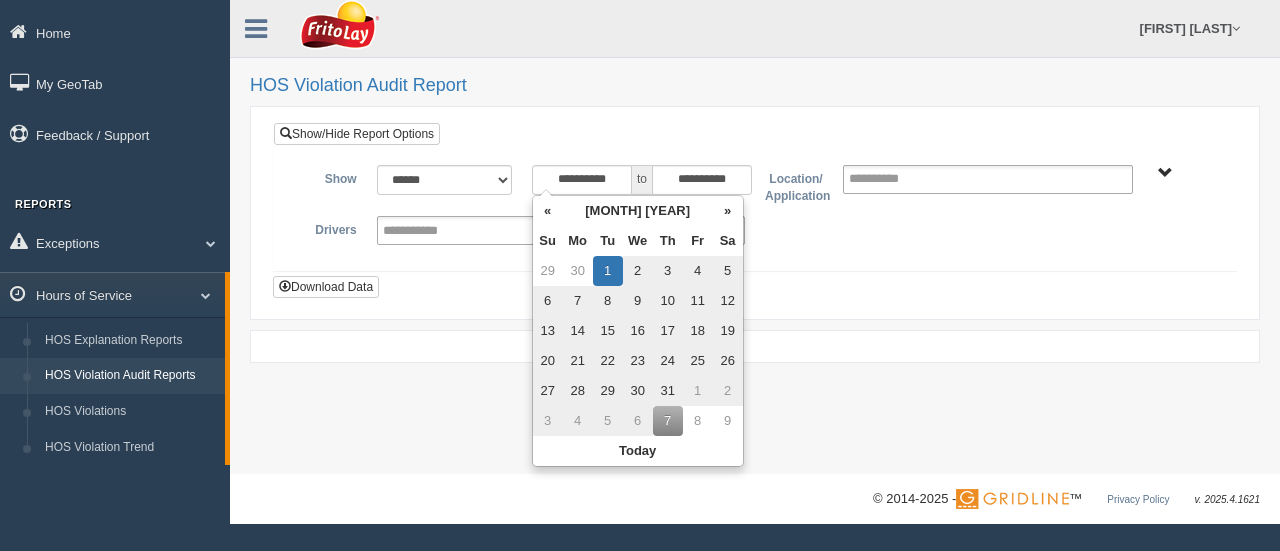click on "**********" at bounding box center (755, 230) 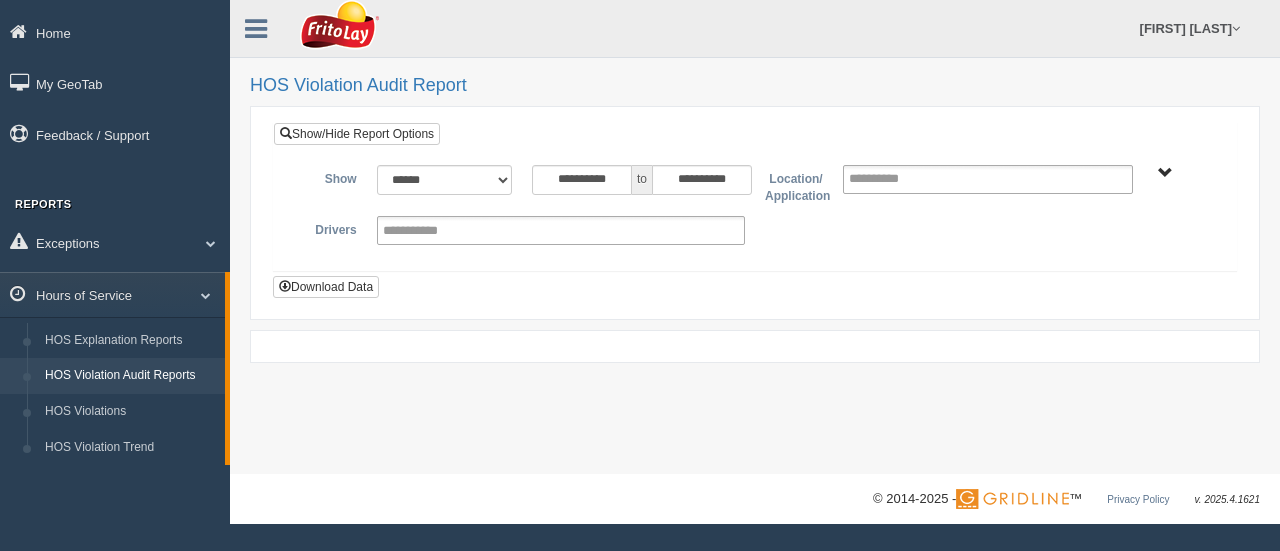 click on "CAPITAL ZONE-MU01603" at bounding box center (1165, 173) 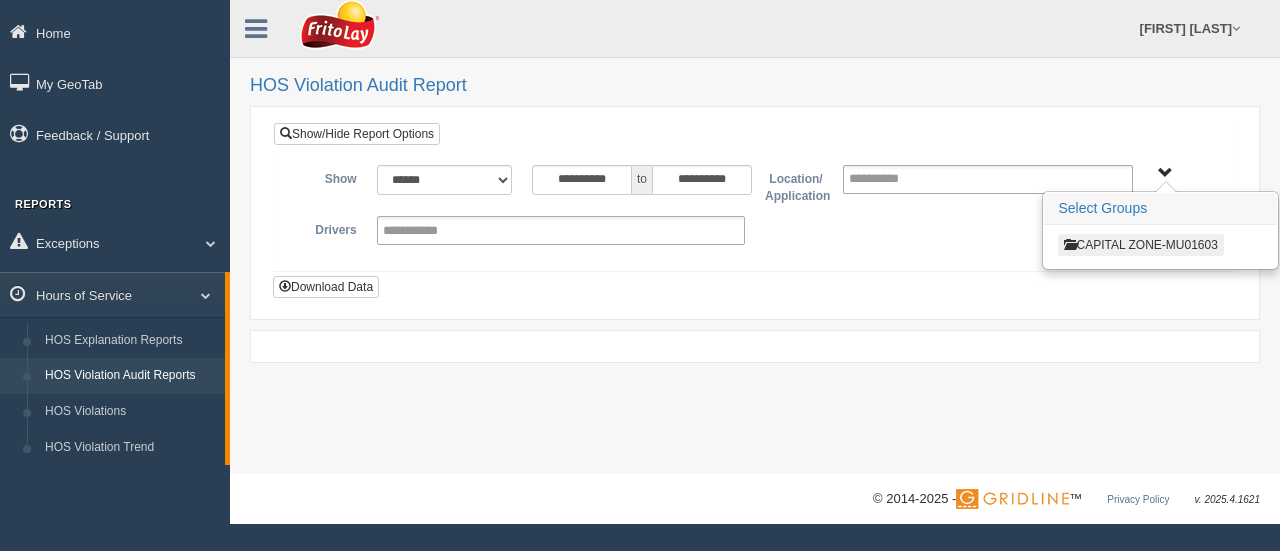 click on "CAPITAL ZONE-MU01603" at bounding box center [1140, 245] 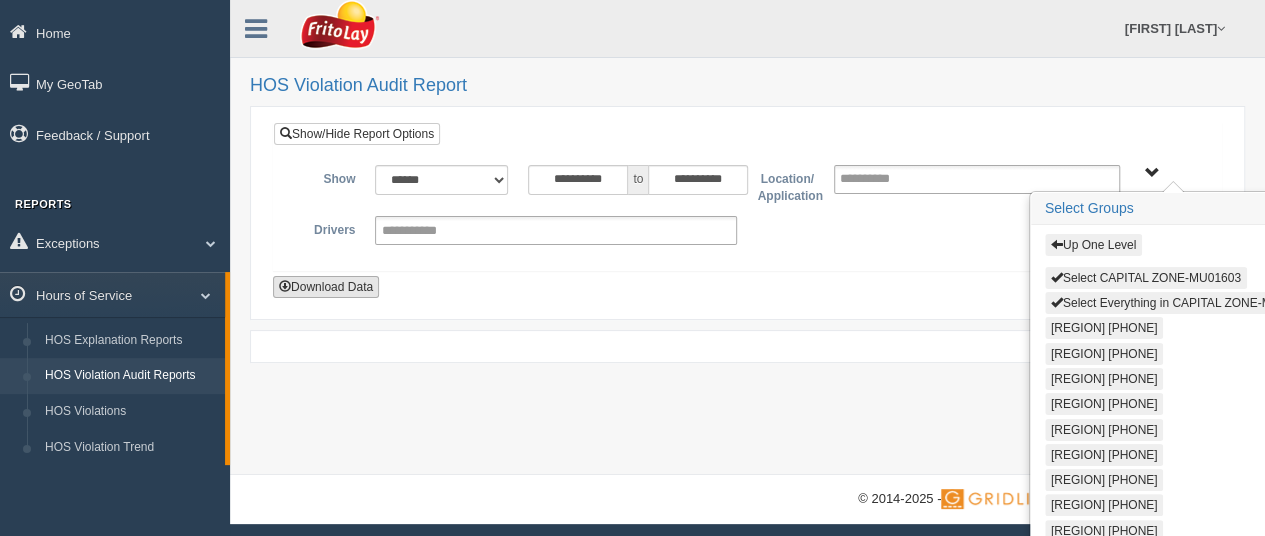 click on "Download Data" at bounding box center [326, 287] 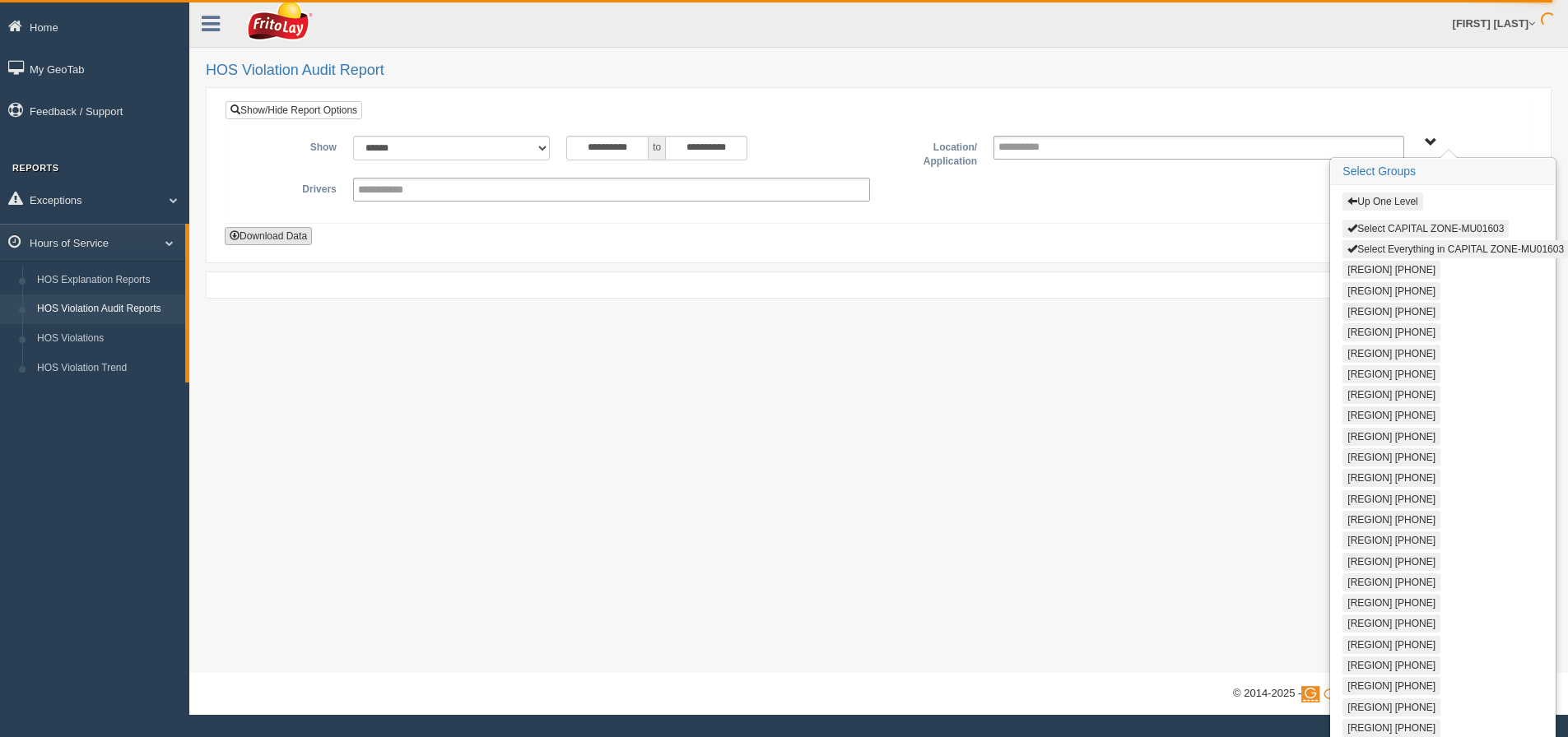 click on "Download Data" at bounding box center [268, 236] 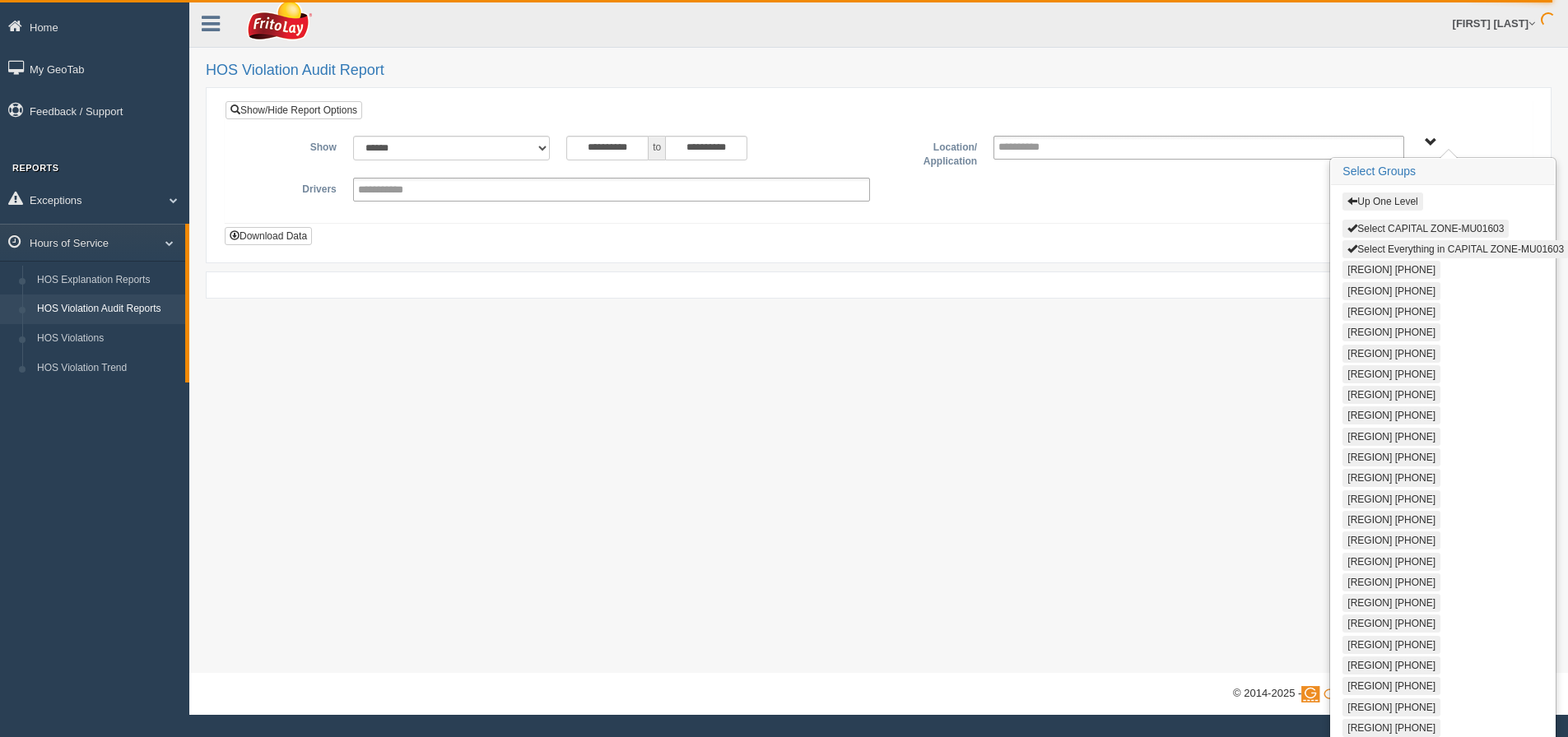 click on "HOS Violation Audit Report" at bounding box center (878, 71) 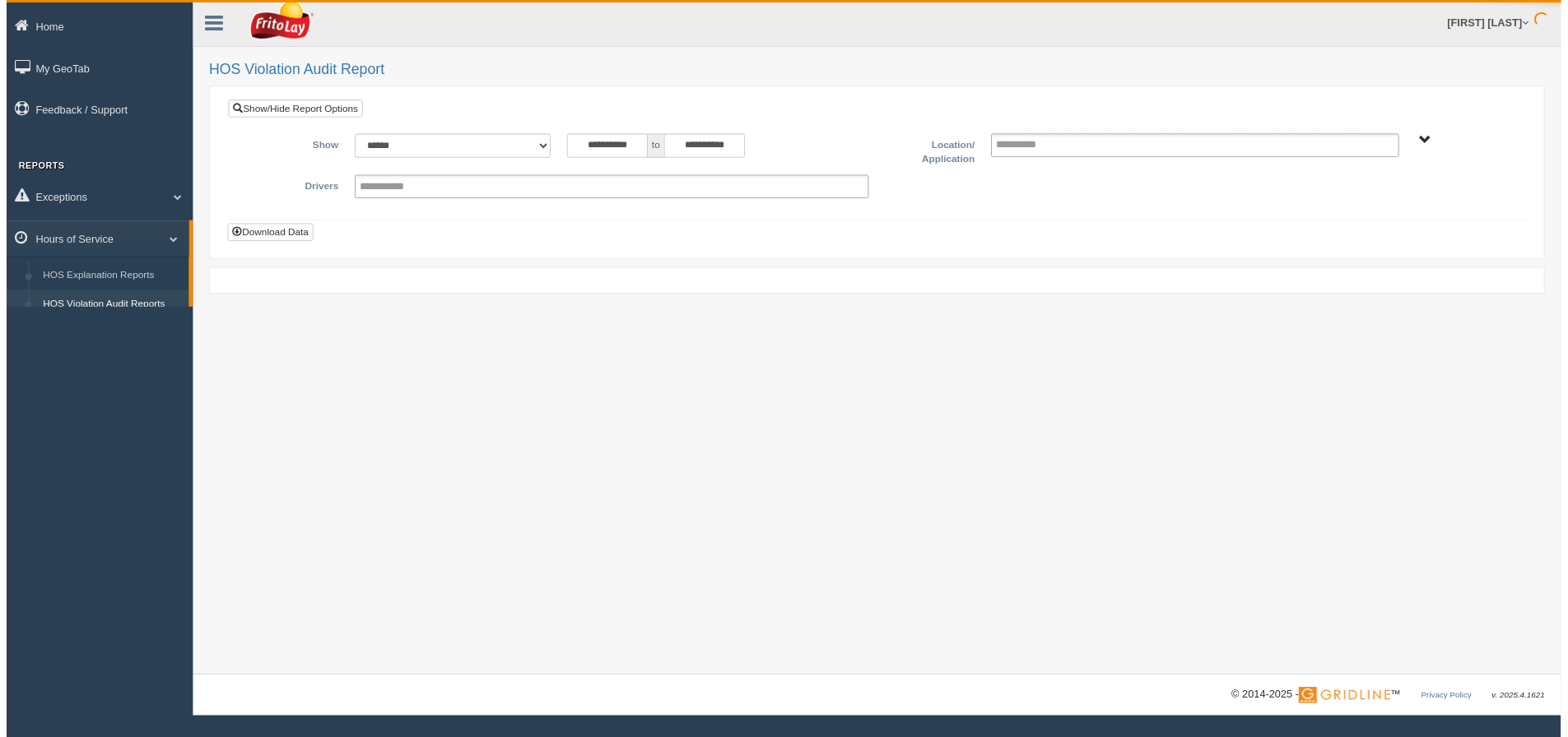 scroll, scrollTop: 0, scrollLeft: 0, axis: both 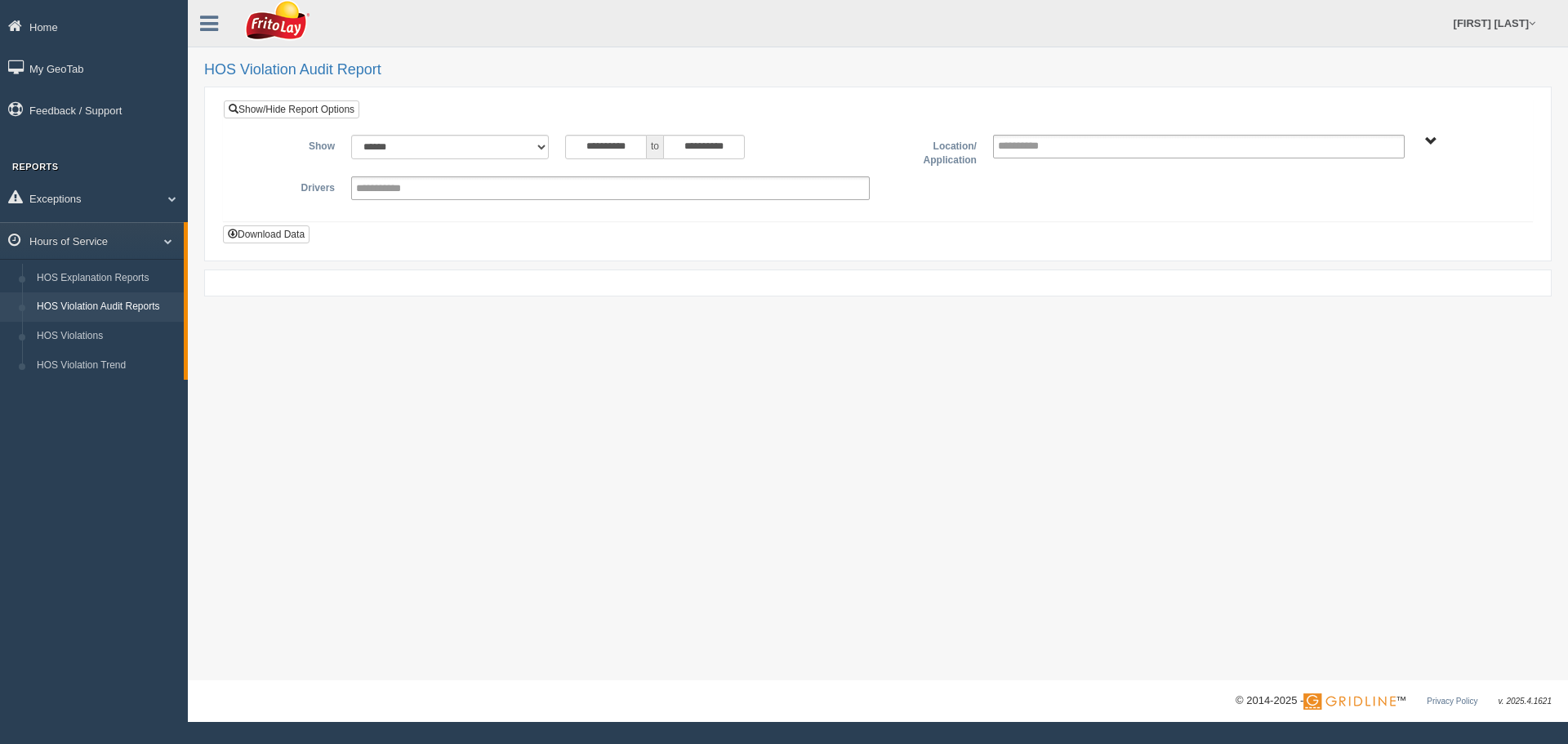 click on "CAPITAL ZONE-MU01603" at bounding box center (1431, 141) 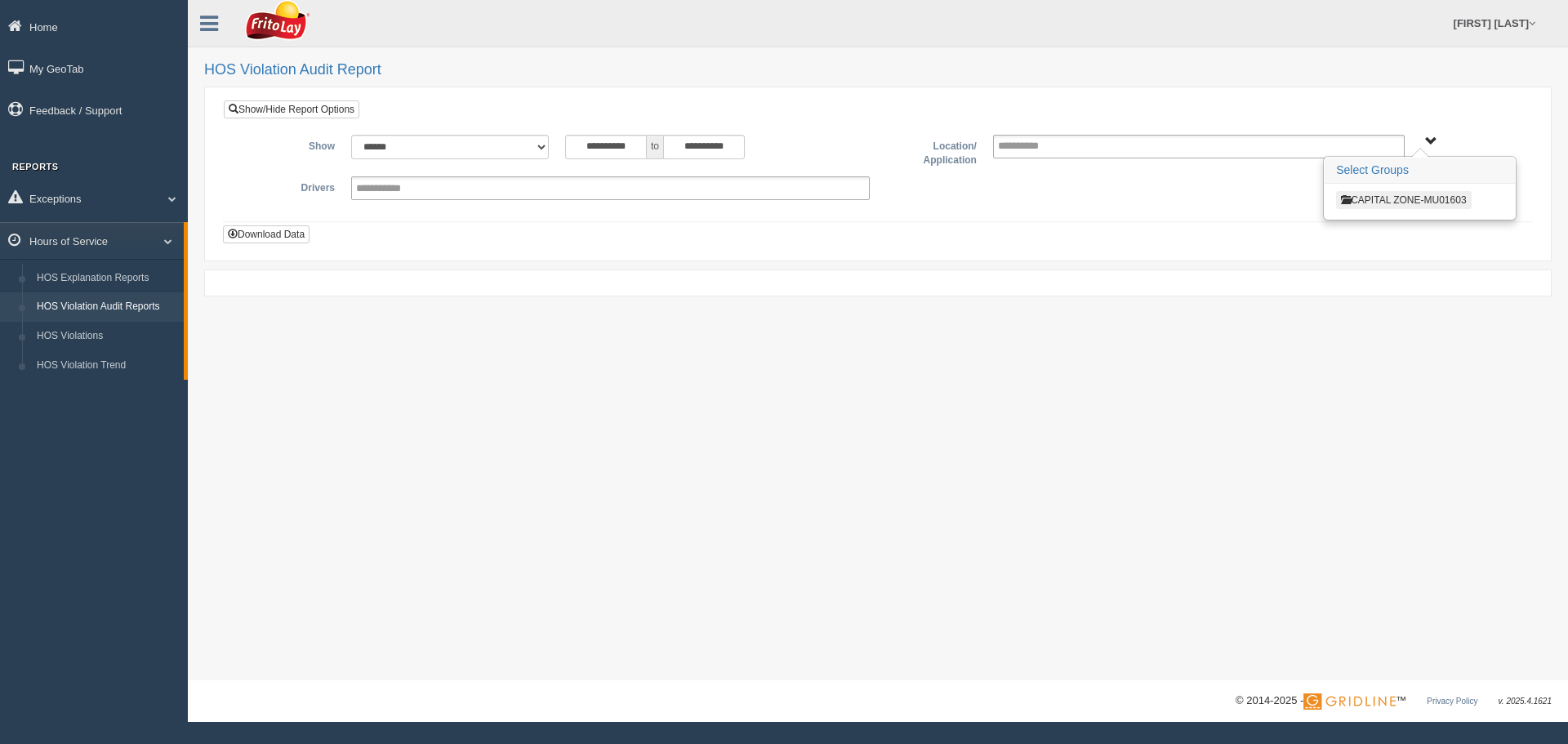 click on "CAPITAL ZONE-MU01603" at bounding box center (1403, 200) 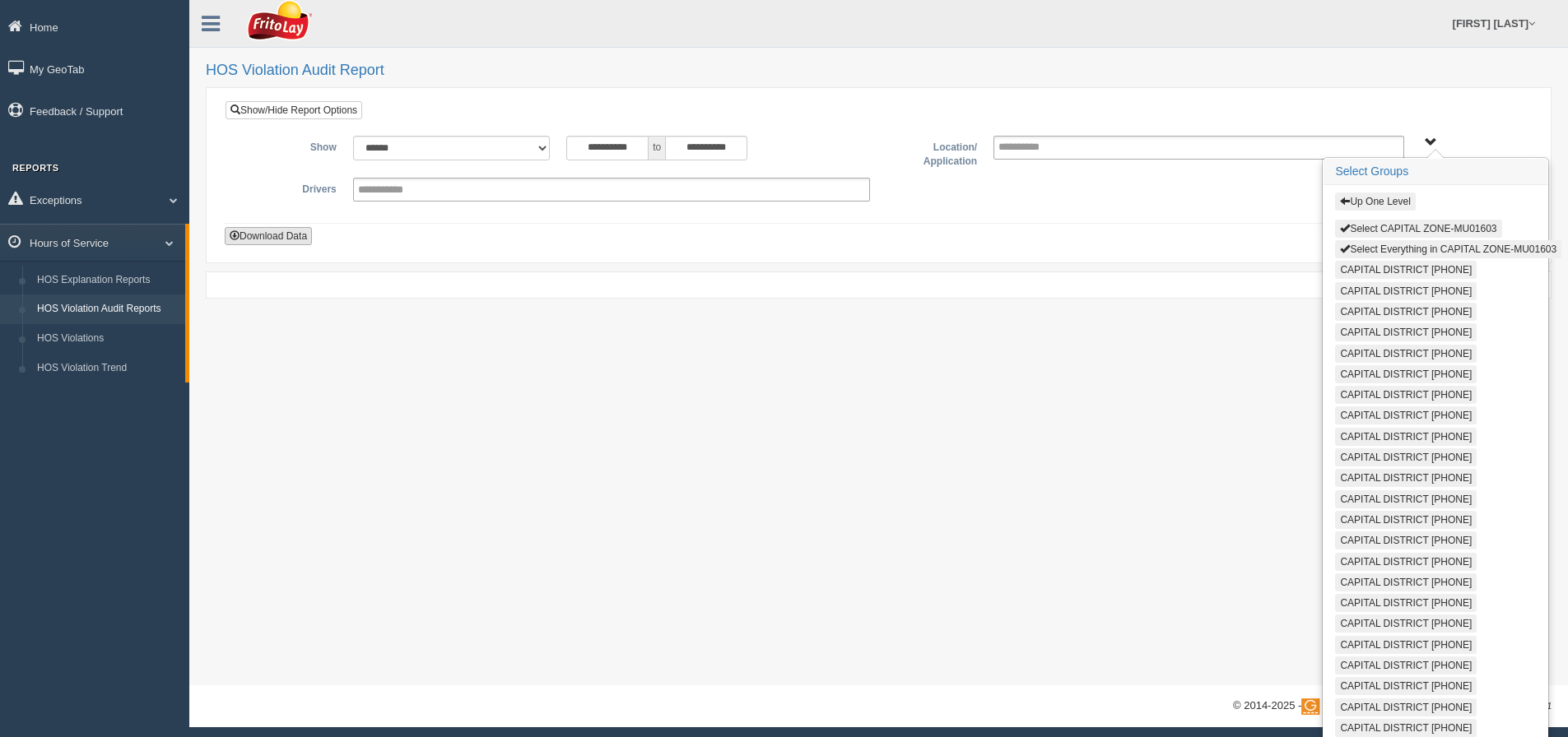 click on "Download Data" at bounding box center [268, 236] 